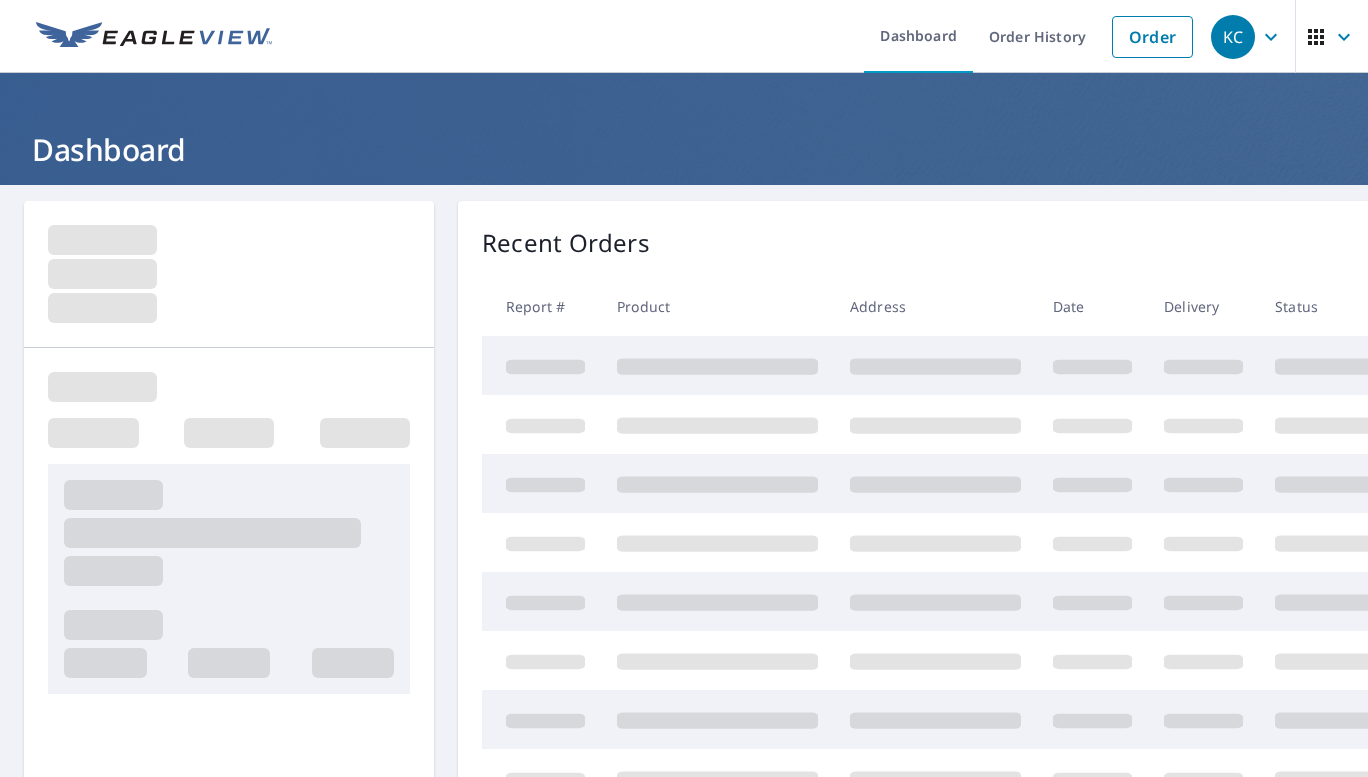 scroll, scrollTop: 0, scrollLeft: 0, axis: both 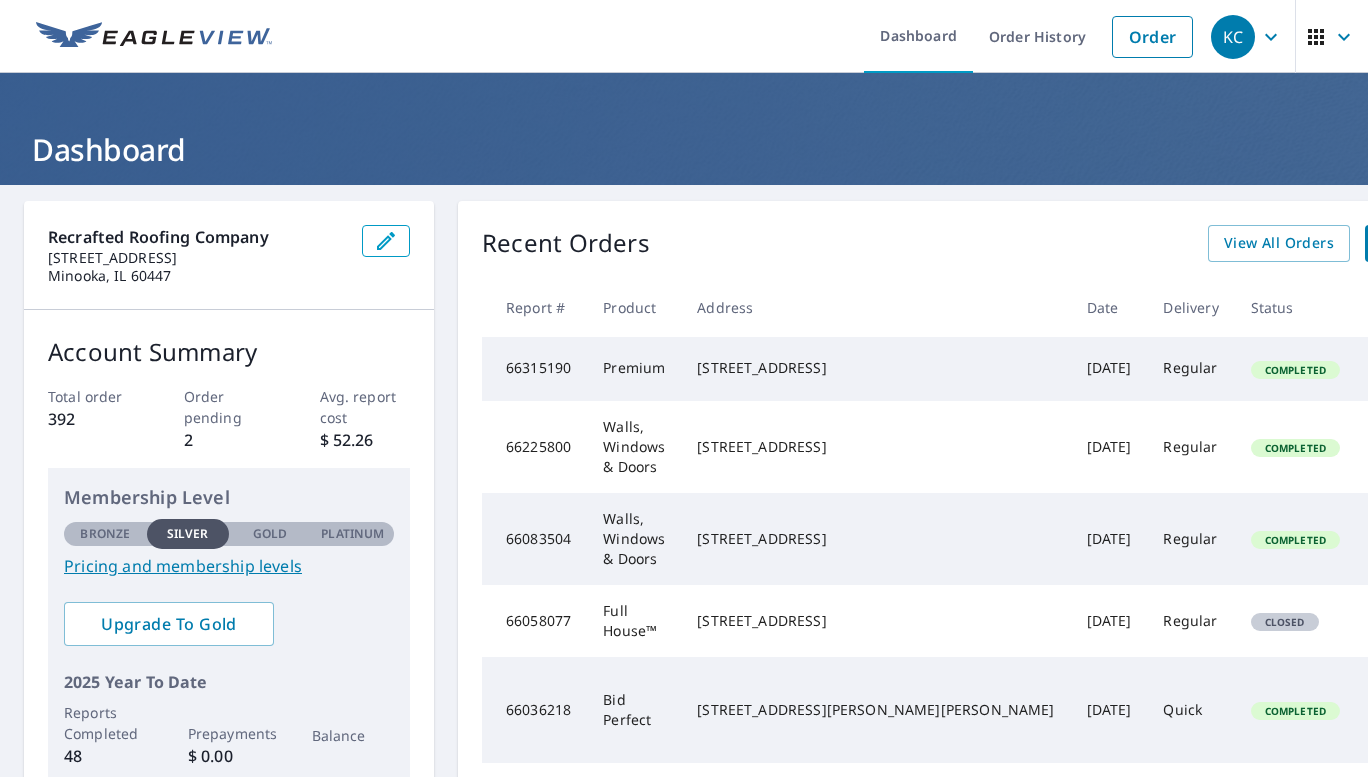 click on "Start New Order" at bounding box center (1439, 243) 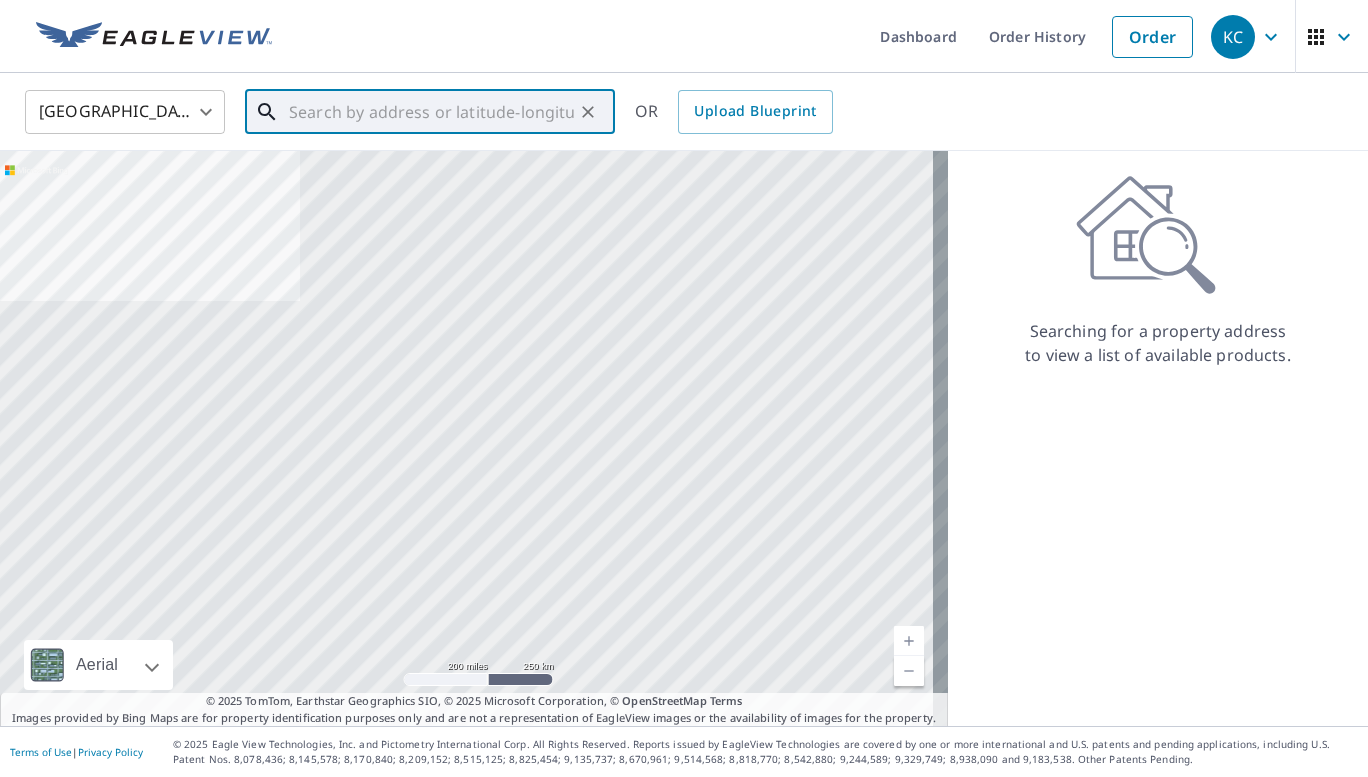 click at bounding box center [431, 112] 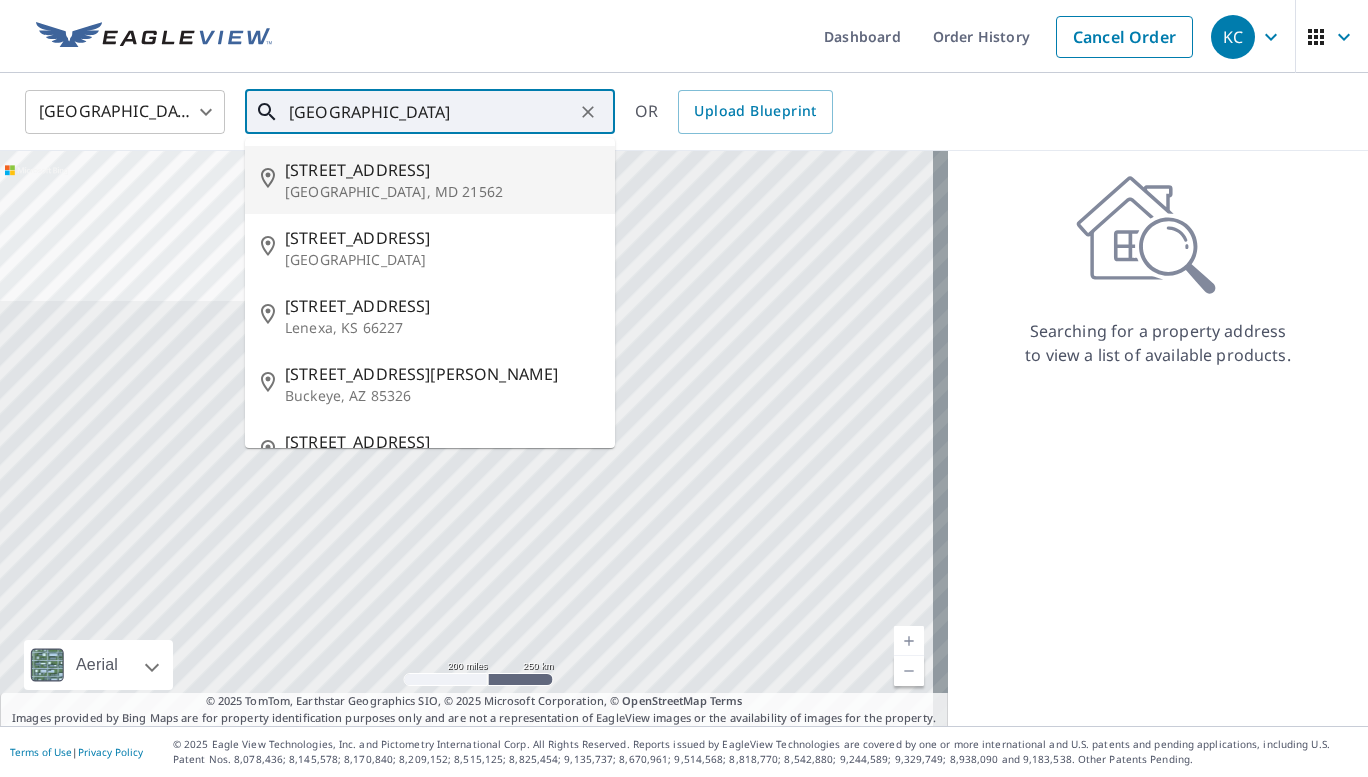 click on "[GEOGRAPHIC_DATA], MD 21562" at bounding box center (442, 192) 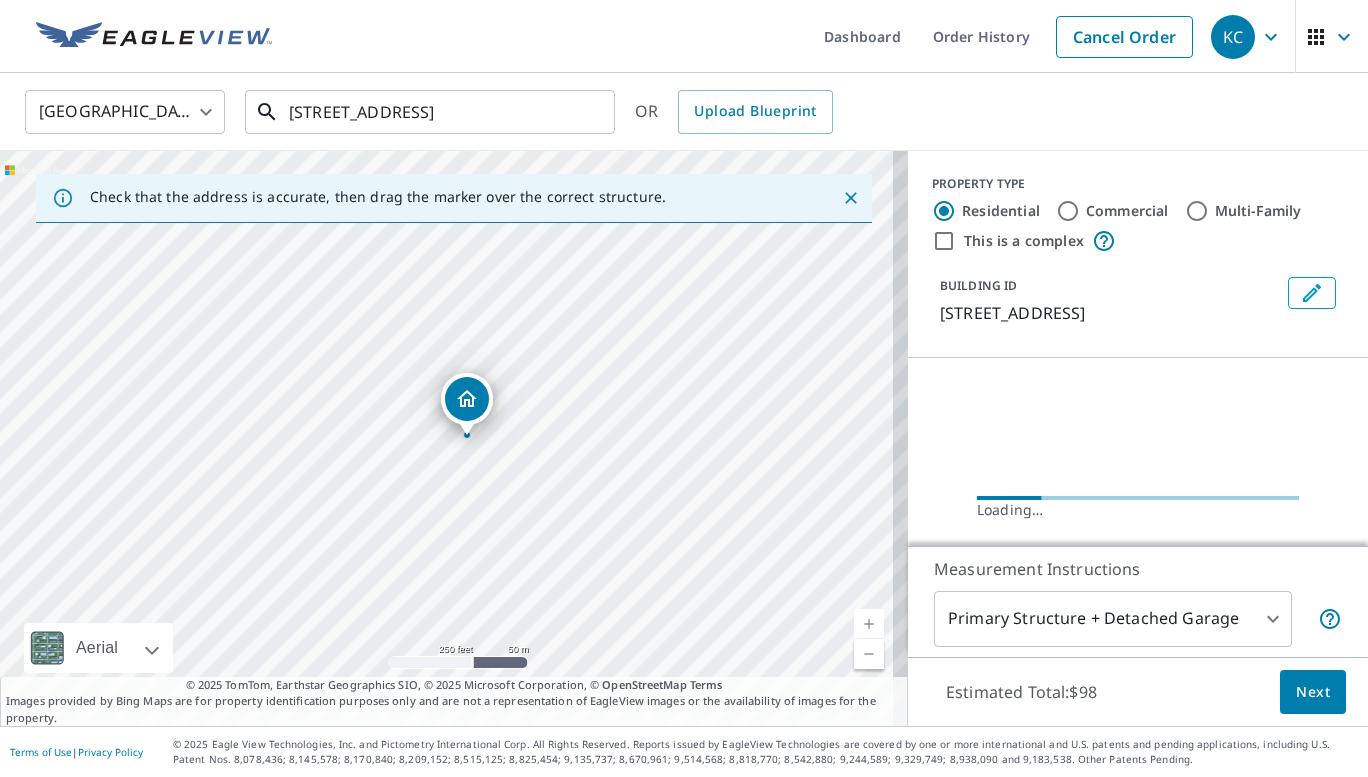 click on "[STREET_ADDRESS]" at bounding box center (431, 112) 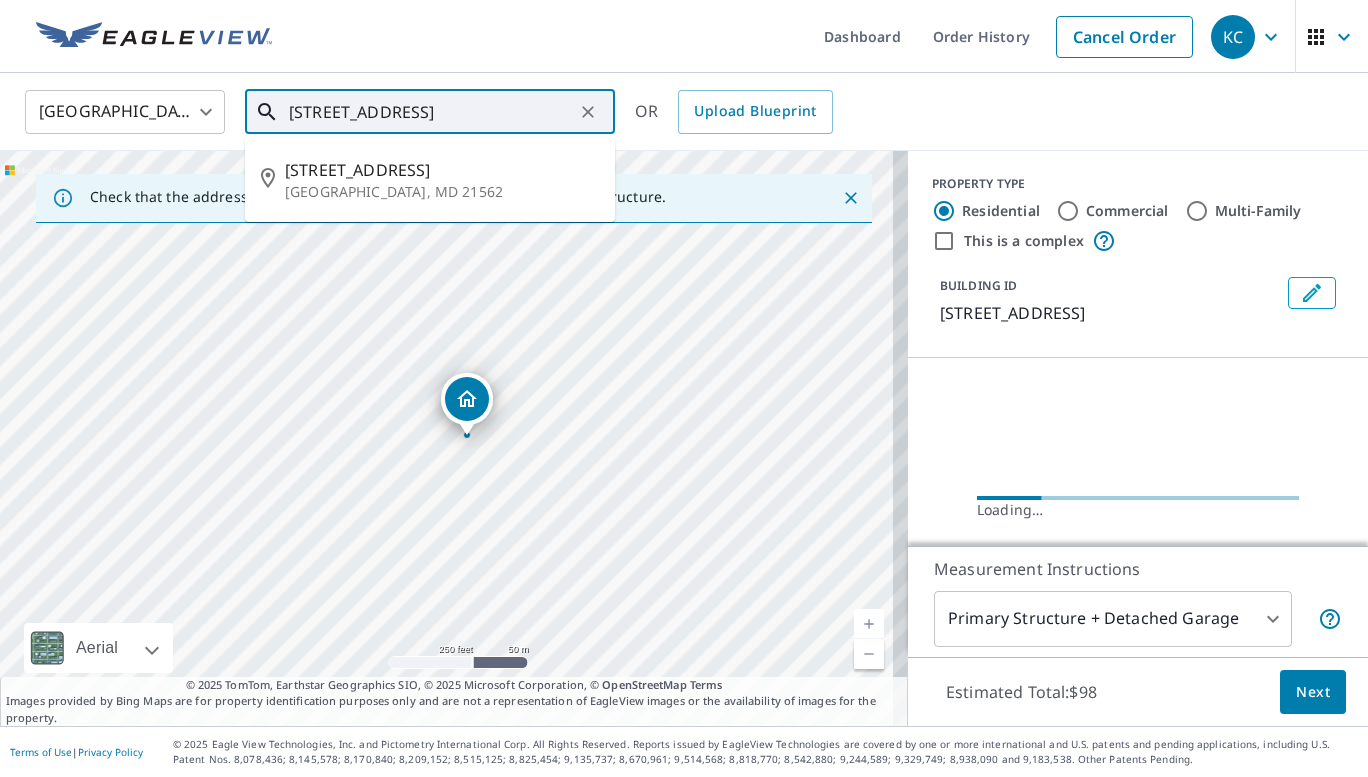 click on "[STREET_ADDRESS]" at bounding box center (431, 112) 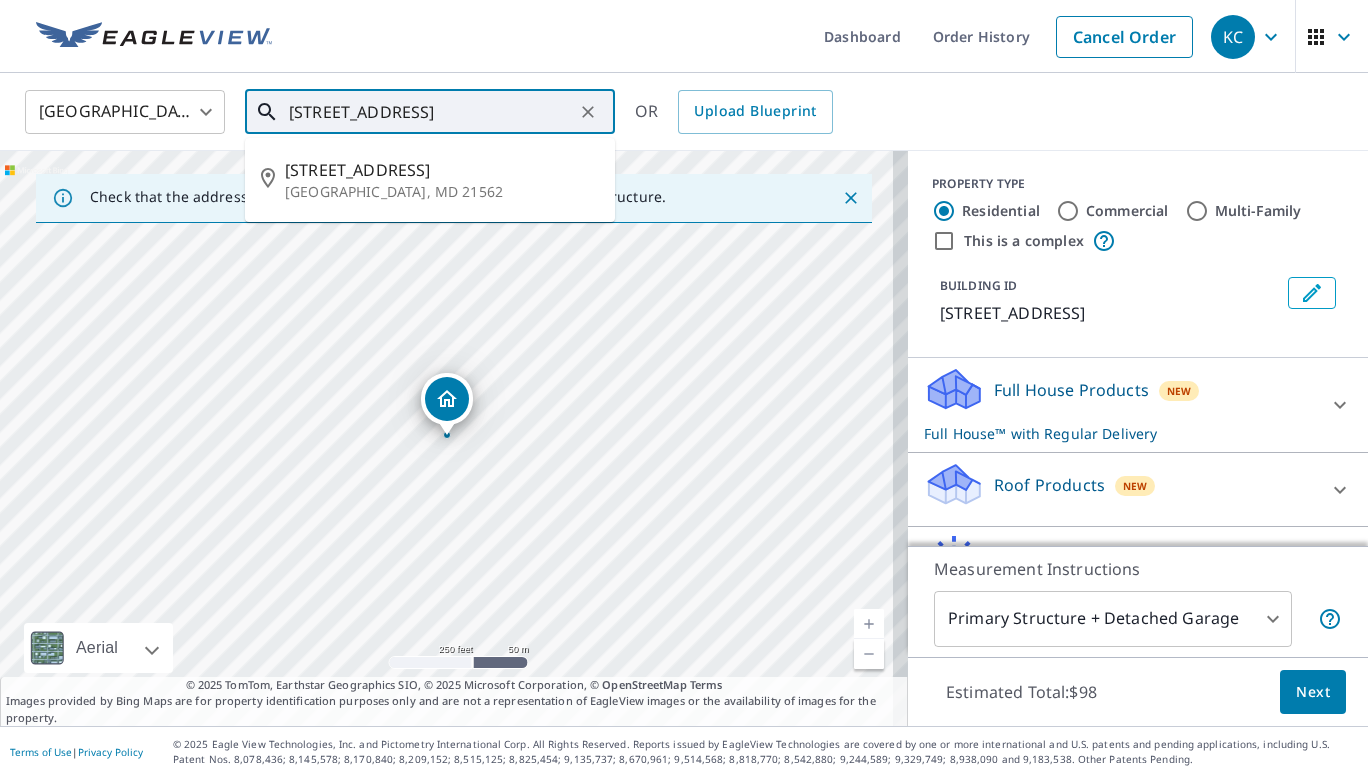 click on "[STREET_ADDRESS]" at bounding box center [431, 112] 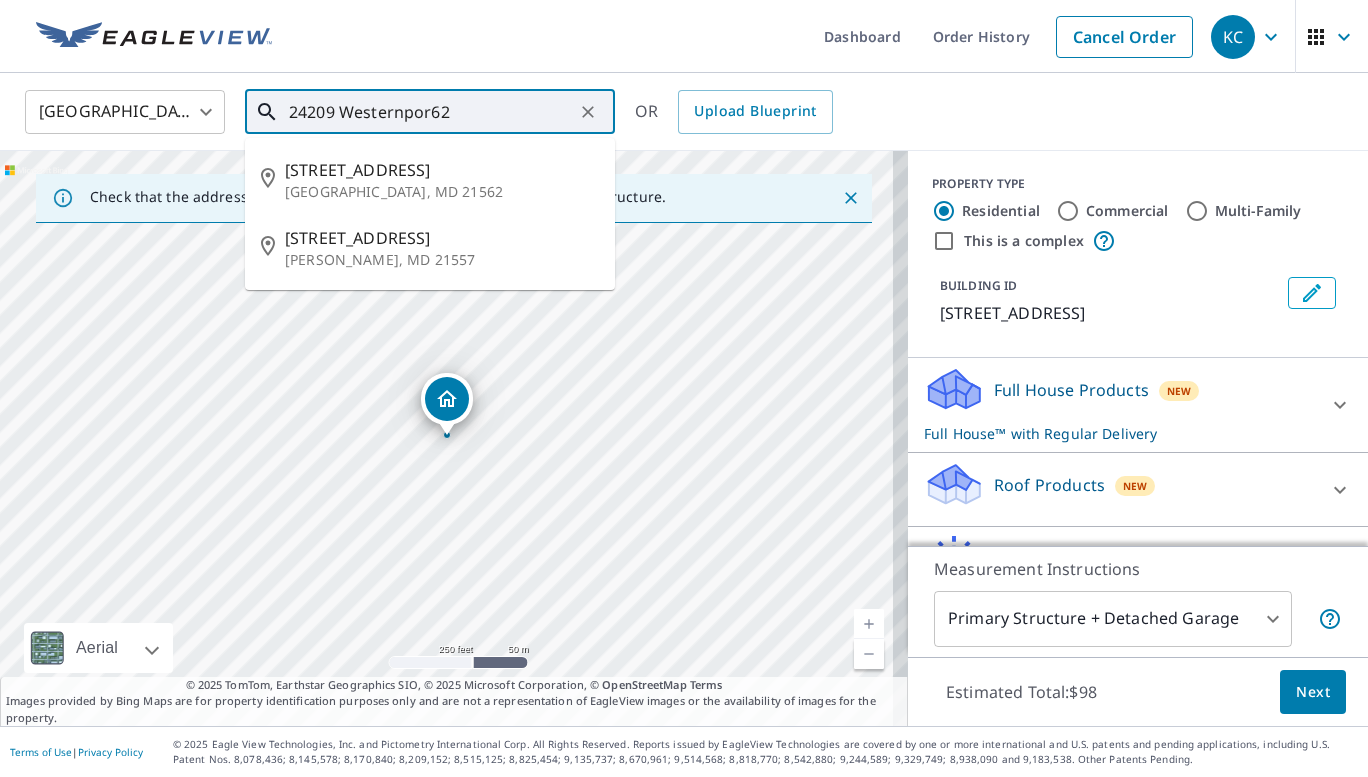 scroll, scrollTop: 0, scrollLeft: 0, axis: both 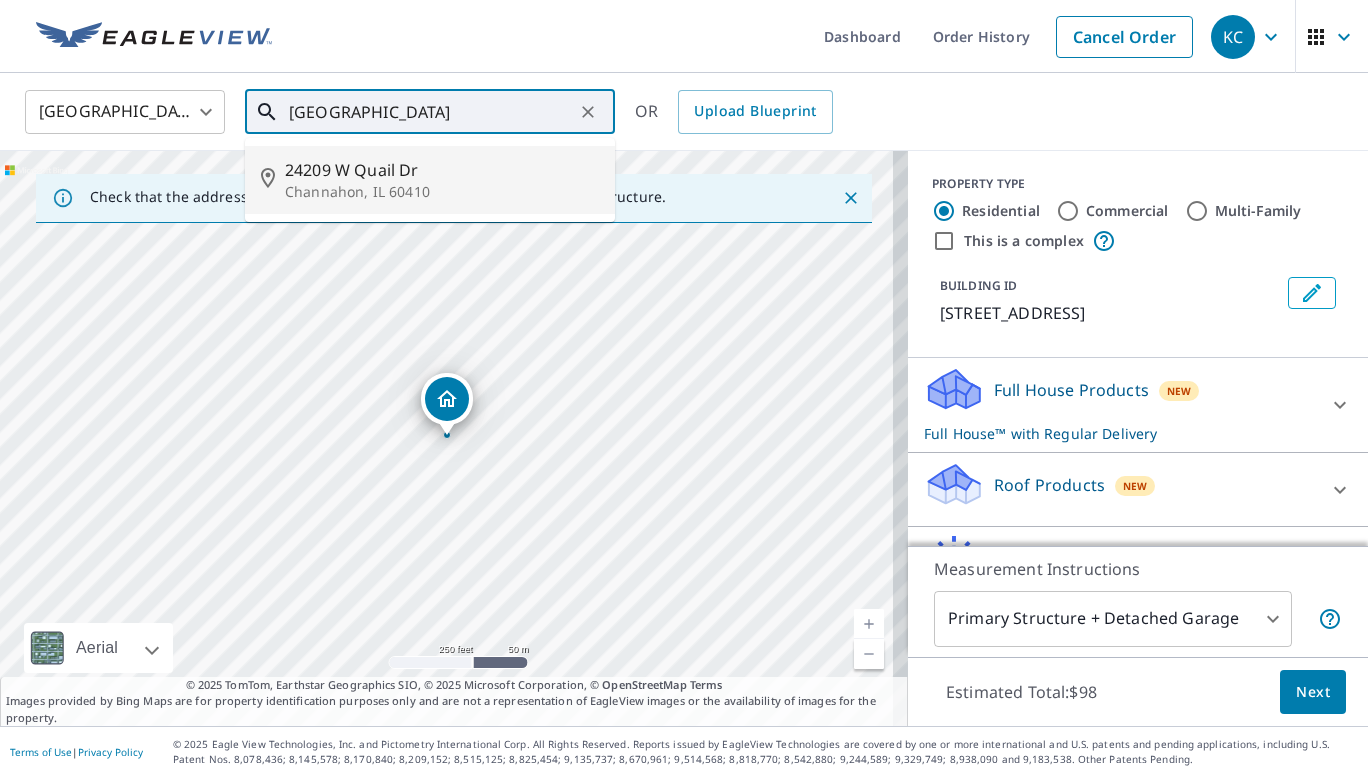 click on "24209 W Quail Dr" at bounding box center (442, 170) 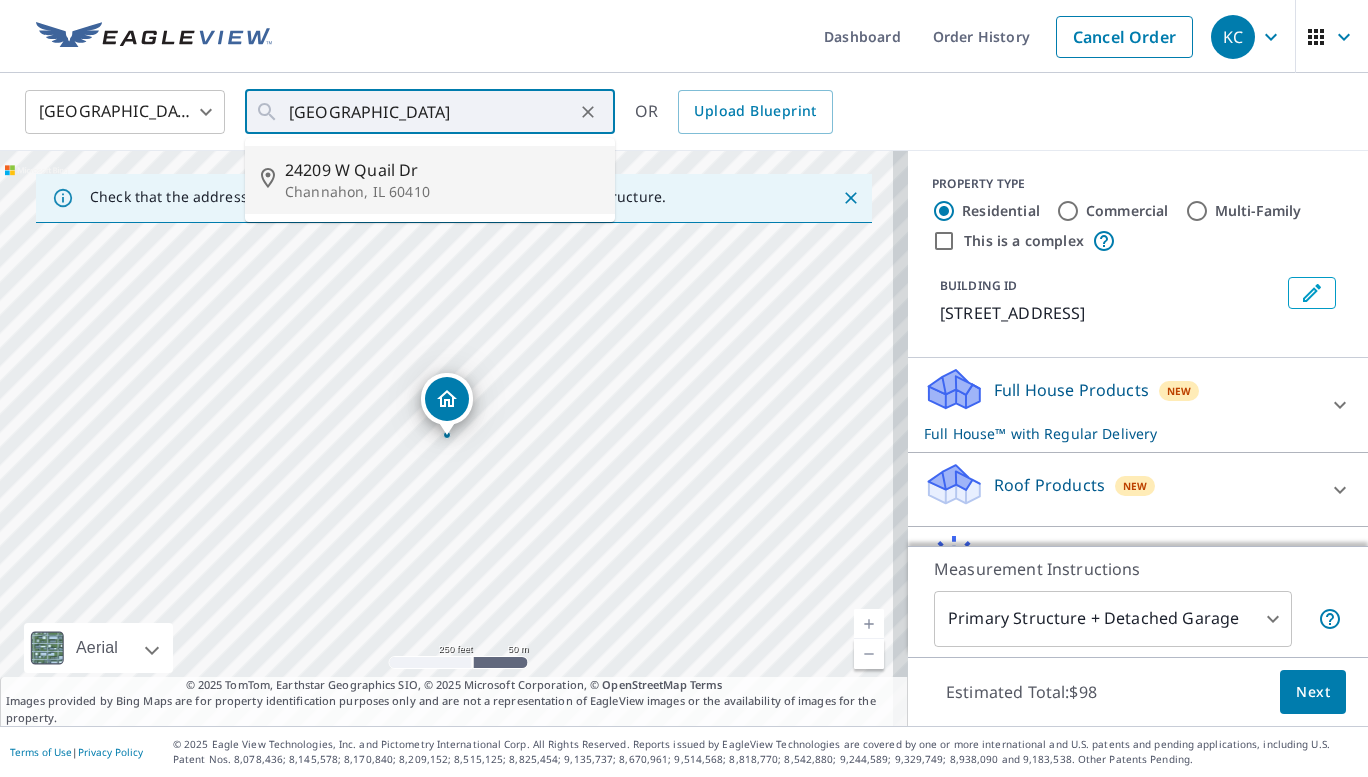 type on "[STREET_ADDRESS][PERSON_NAME]" 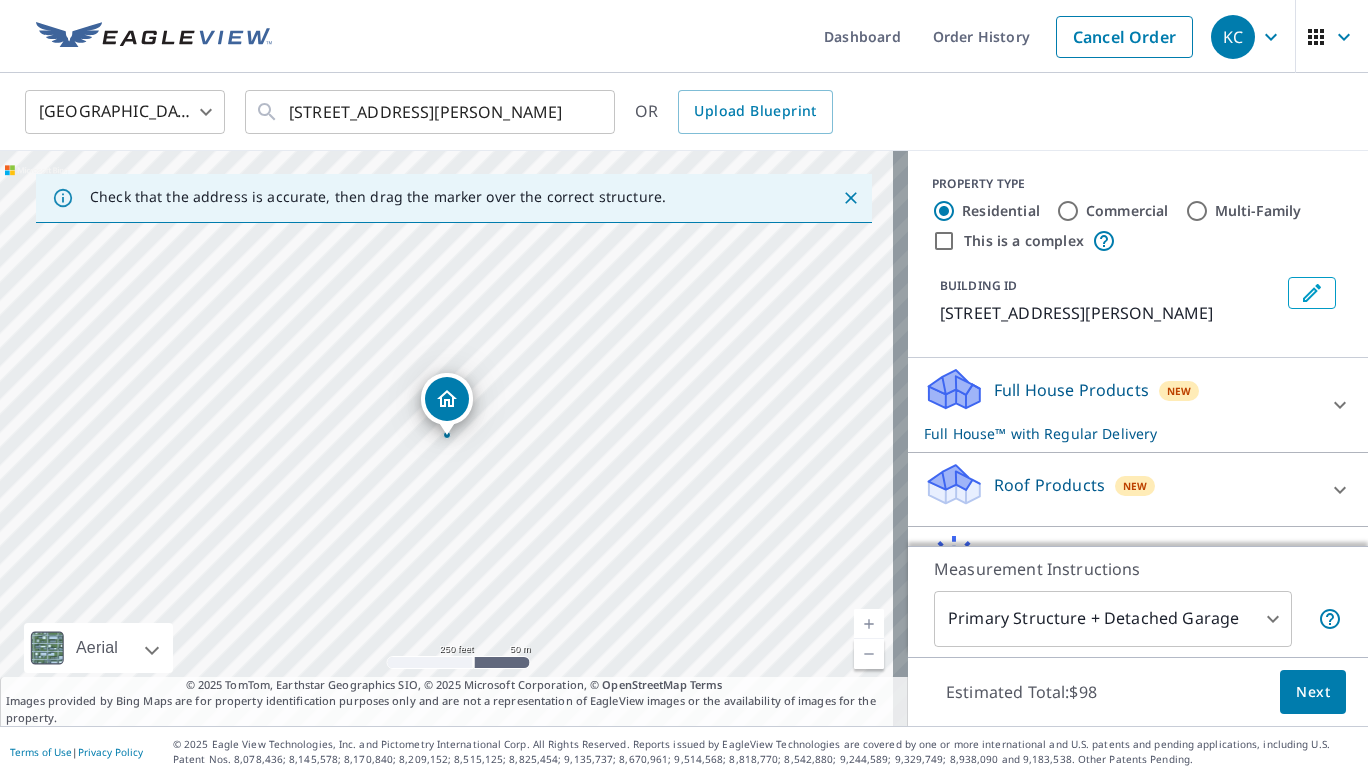 click at bounding box center (869, 624) 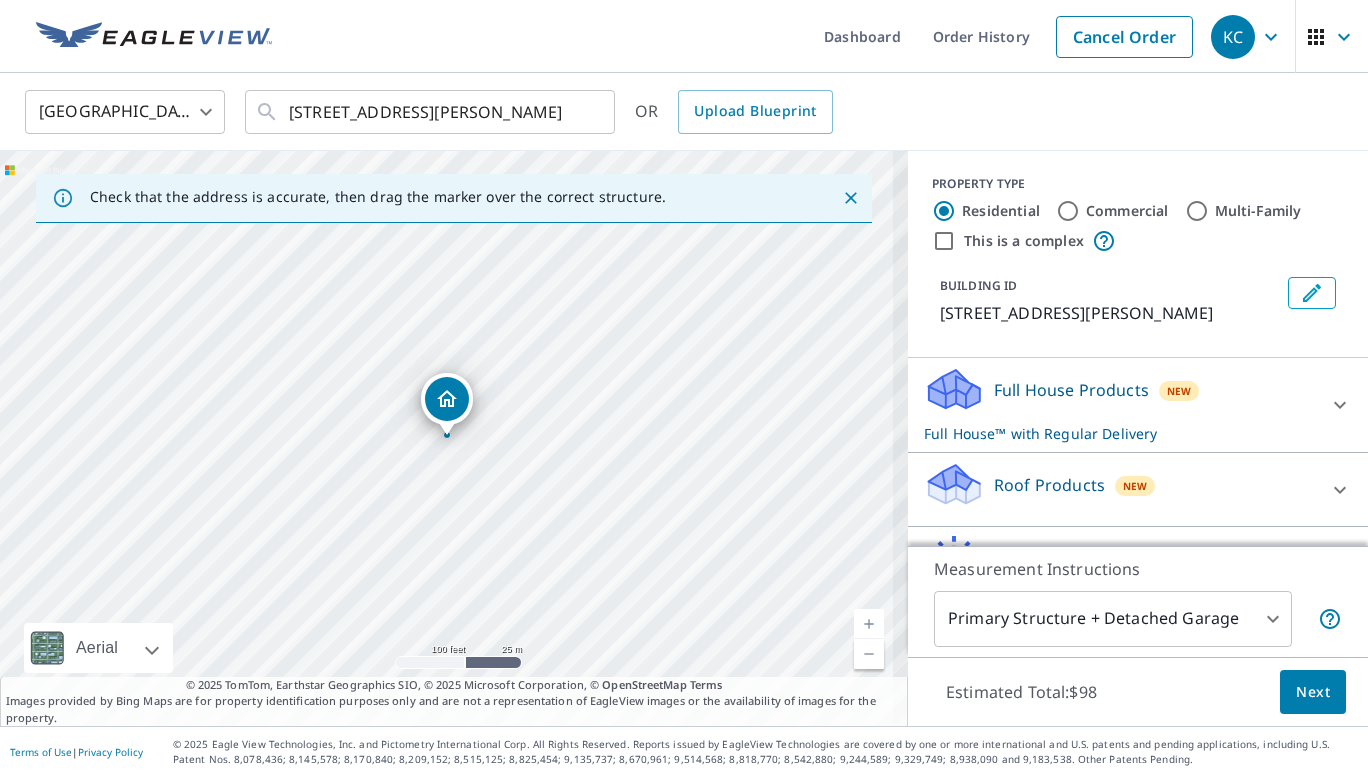 click at bounding box center (869, 624) 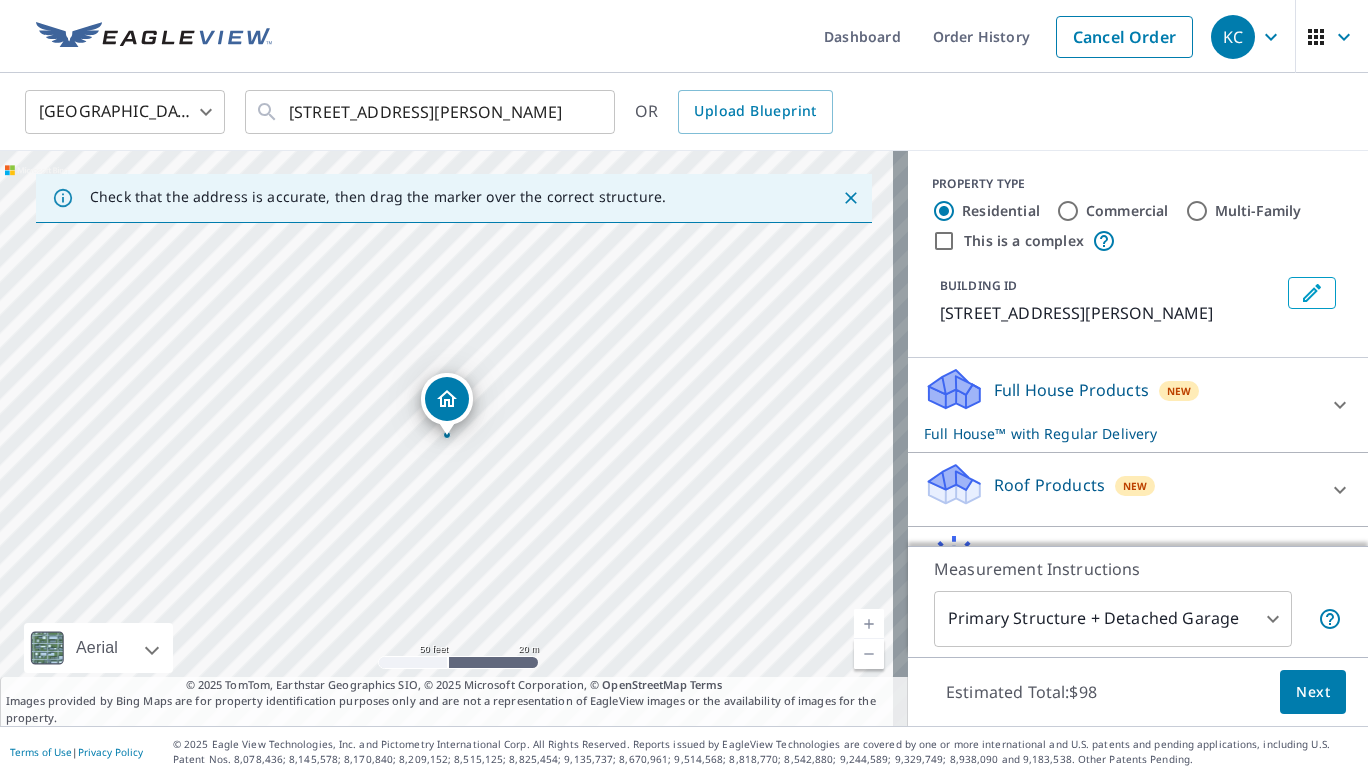 click at bounding box center (869, 624) 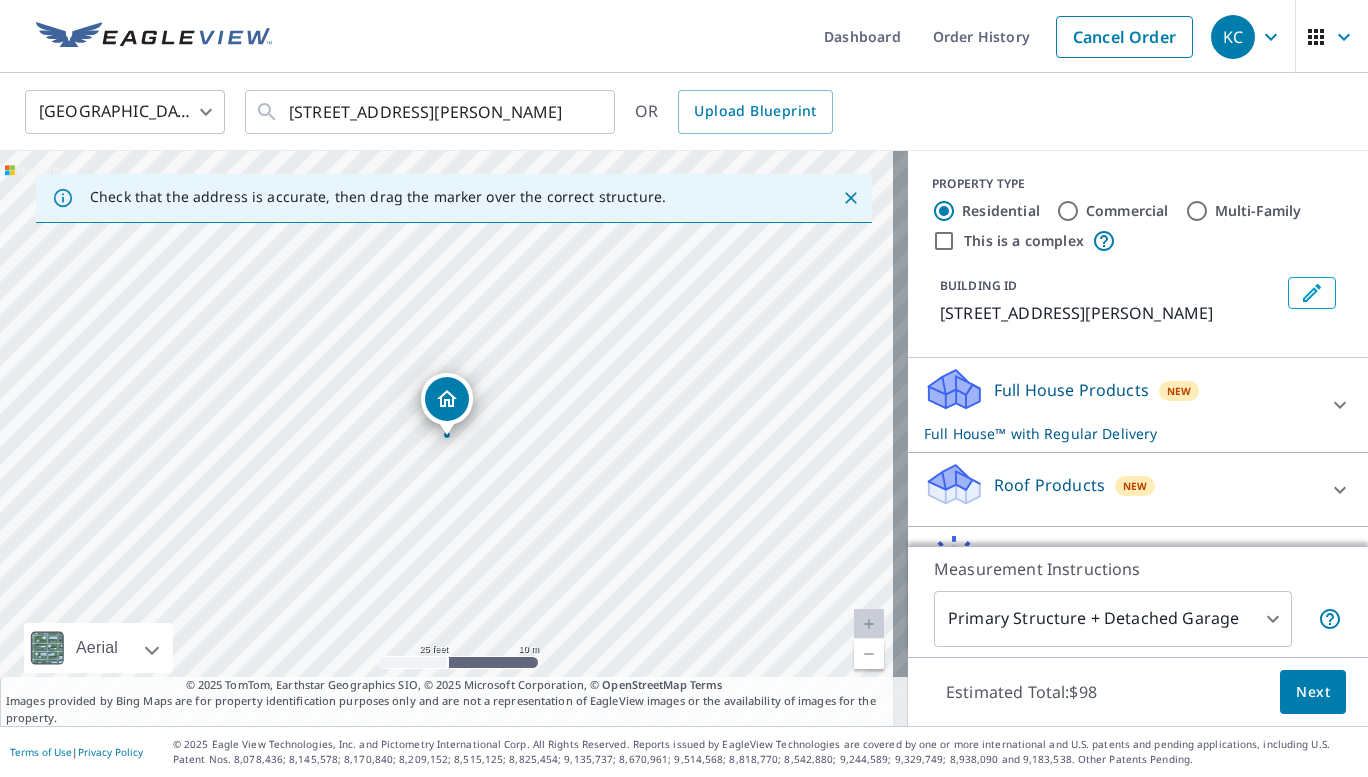 click on "KC KC
Dashboard Order History Cancel Order KC [GEOGRAPHIC_DATA] [GEOGRAPHIC_DATA] ​ [STREET_ADDRESS][PERSON_NAME] ​ OR Upload Blueprint Check that the address is accurate, then drag the marker over the correct structure. [STREET_ADDRESS][PERSON_NAME] Aerial Road A standard road map Aerial A detailed look from above Labels Labels 25 feet 10 m © 2025 TomTom, © Vexcel Imaging, © 2025 Microsoft Corporation,  © OpenStreetMap Terms © 2025 TomTom, Earthstar Geographics SIO, © 2025 Microsoft Corporation, ©   OpenStreetMap   Terms Images provided by Bing Maps are for property identification purposes only and are not a representation of EagleView images or the availability of images for the property. PROPERTY TYPE Residential Commercial Multi-Family This is a complex BUILDING ID [STREET_ADDRESS] Full House Products New Full House™ with Regular Delivery Full House™ $98 Delivery Regular $0 8 ​ Roof Products New Premium $27.5 - $81.25 QuickSquares™ $18 Gutter $13.75 Bid Perfect™" at bounding box center (684, 388) 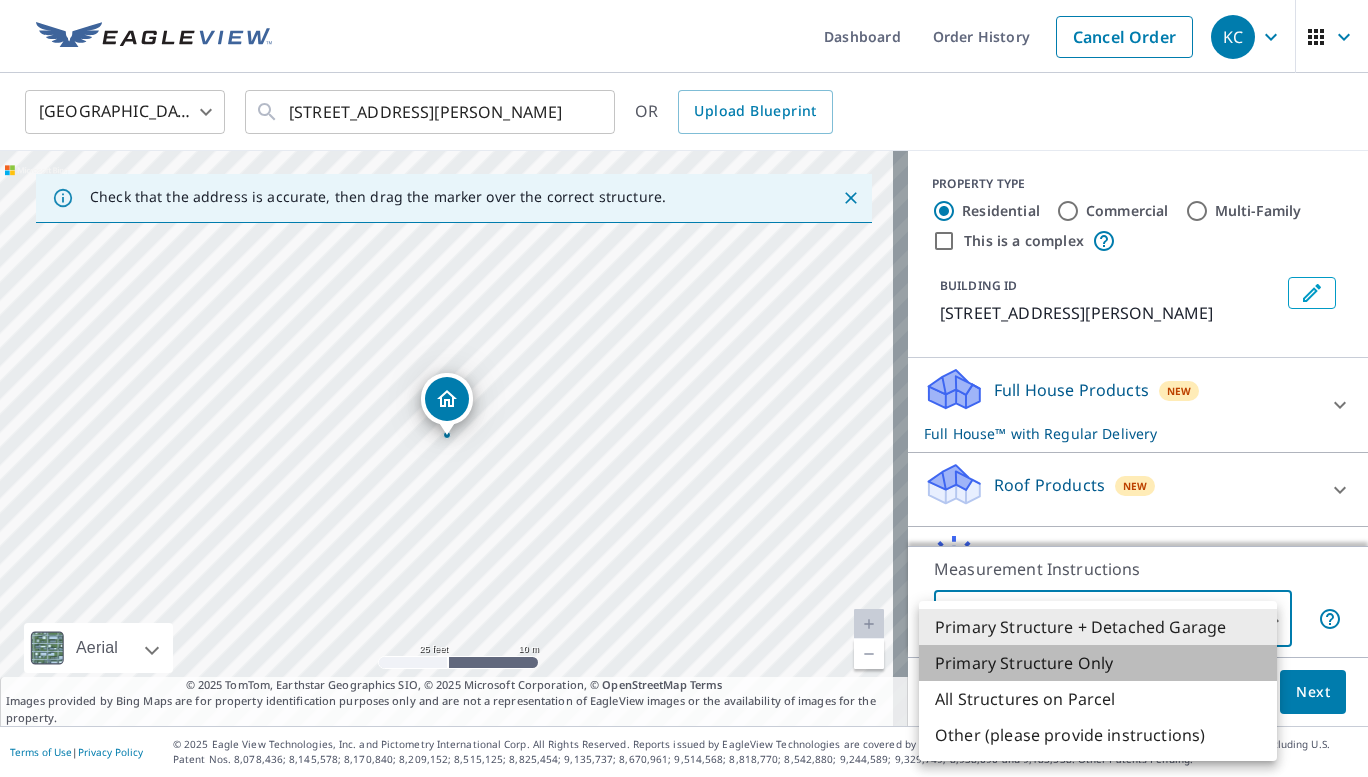 click on "Primary Structure Only" at bounding box center (1098, 663) 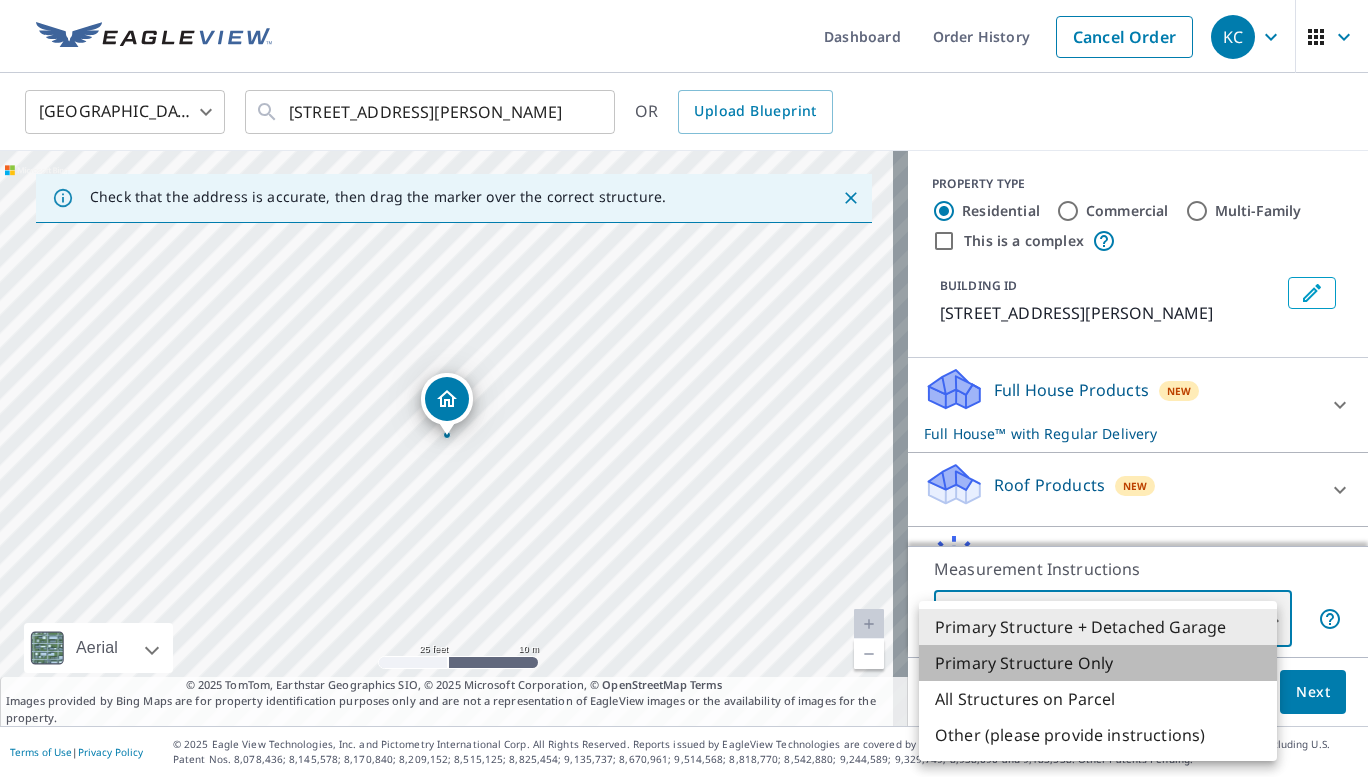 type on "2" 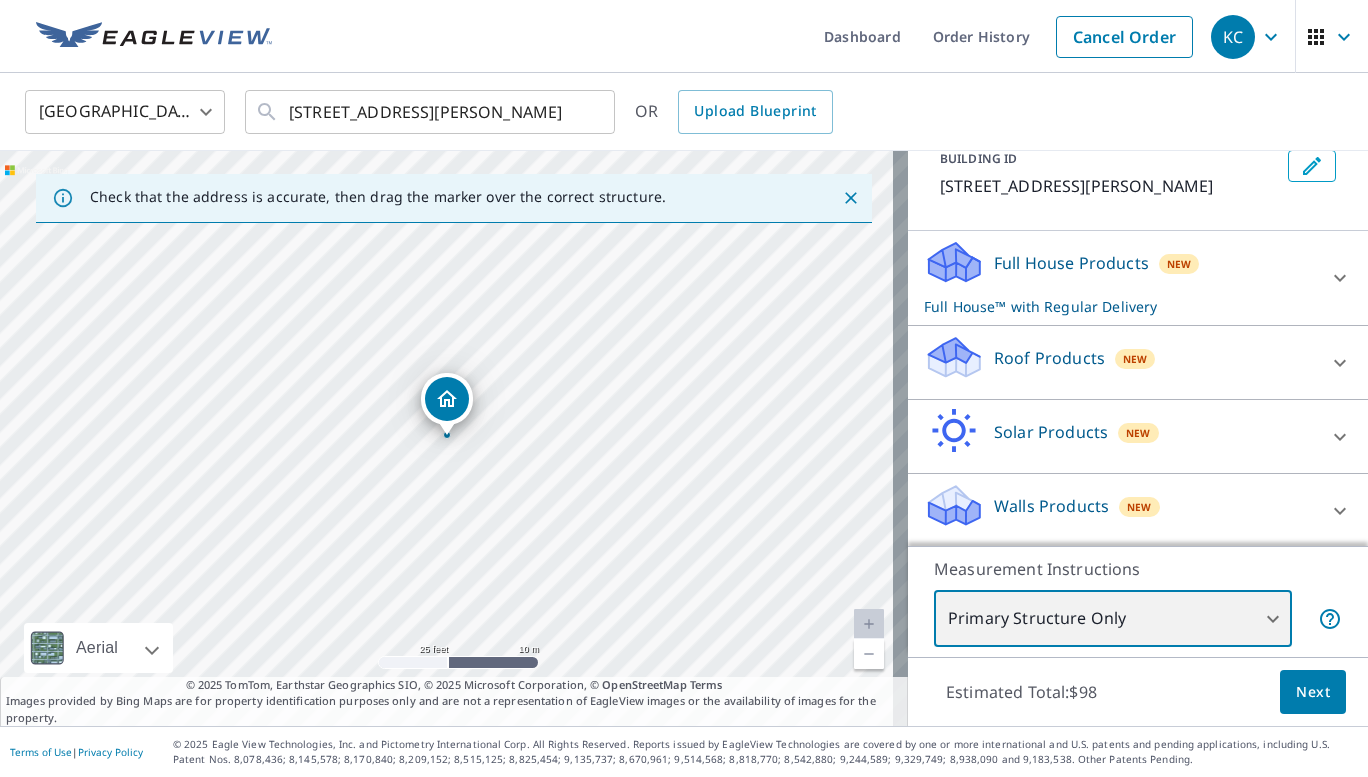 scroll, scrollTop: 129, scrollLeft: 0, axis: vertical 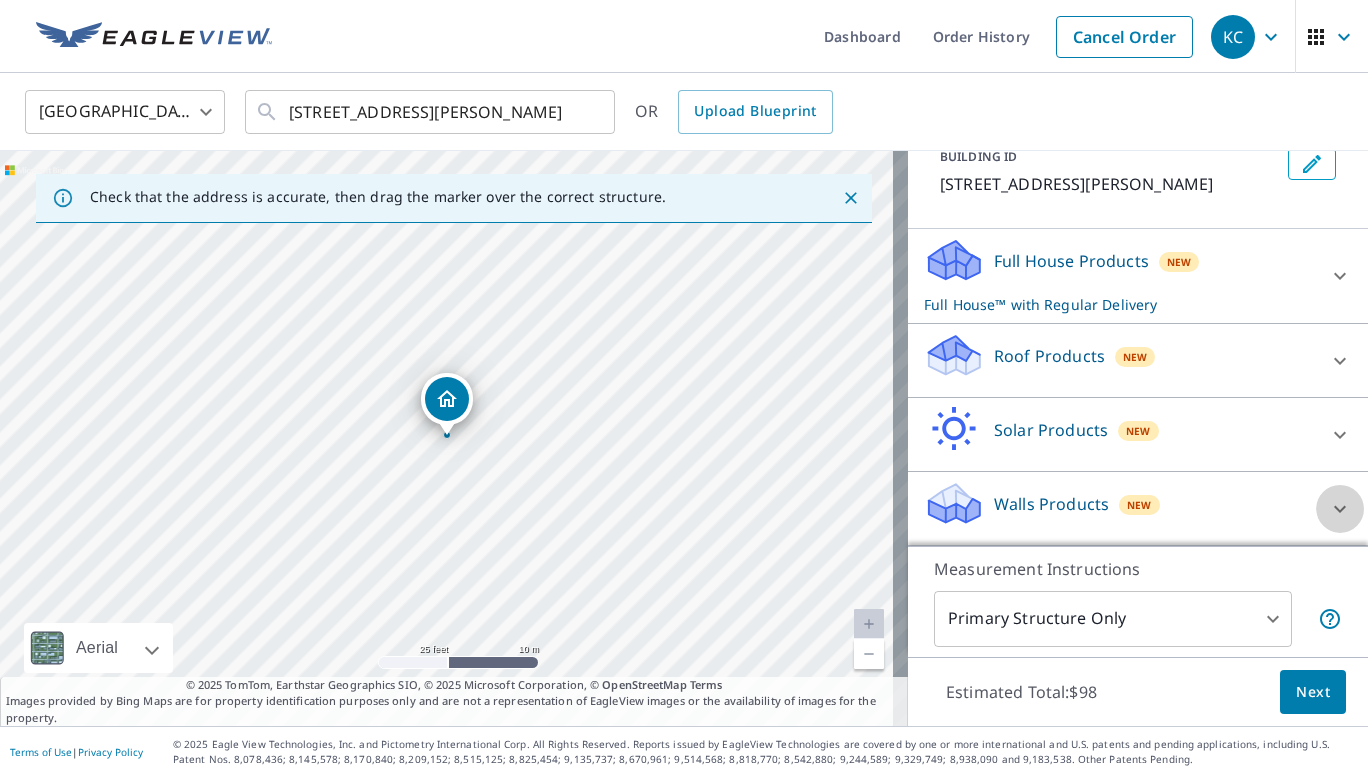 click 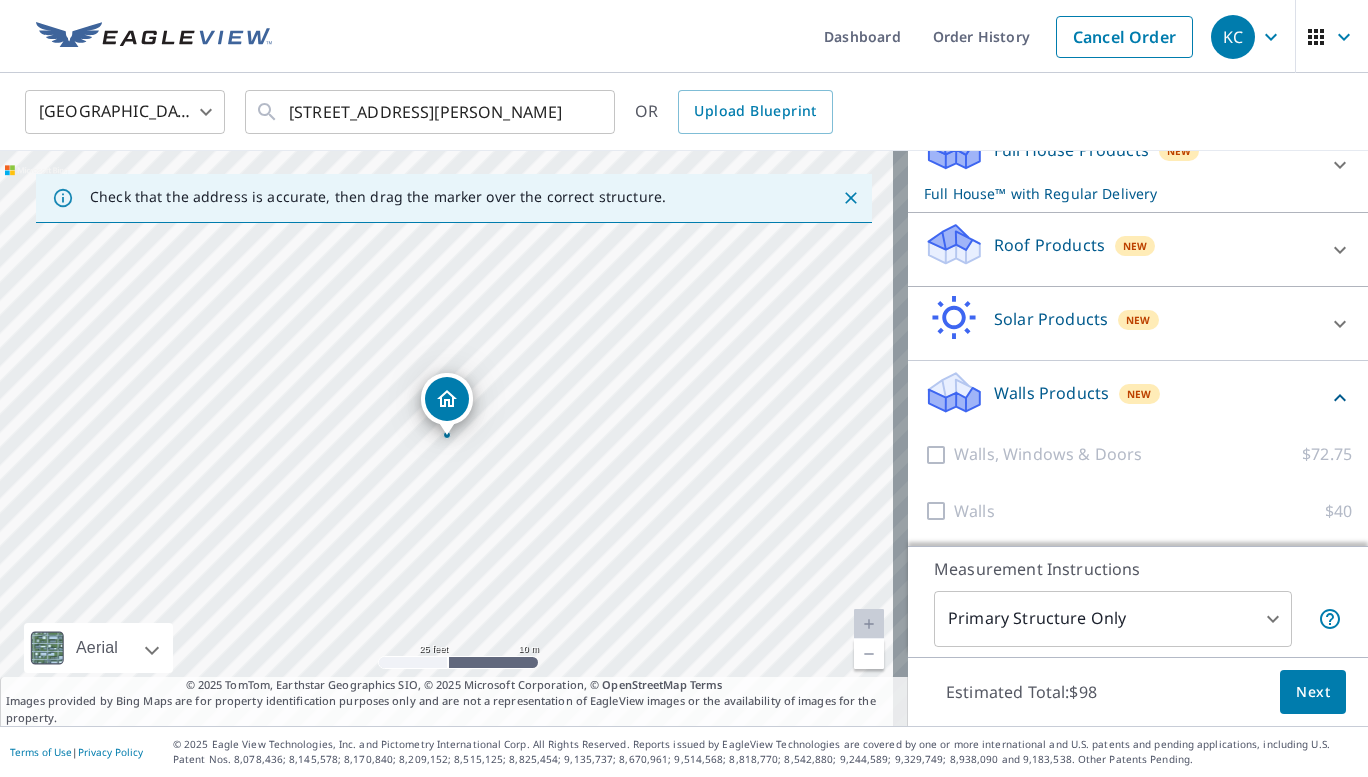 scroll, scrollTop: 244, scrollLeft: 0, axis: vertical 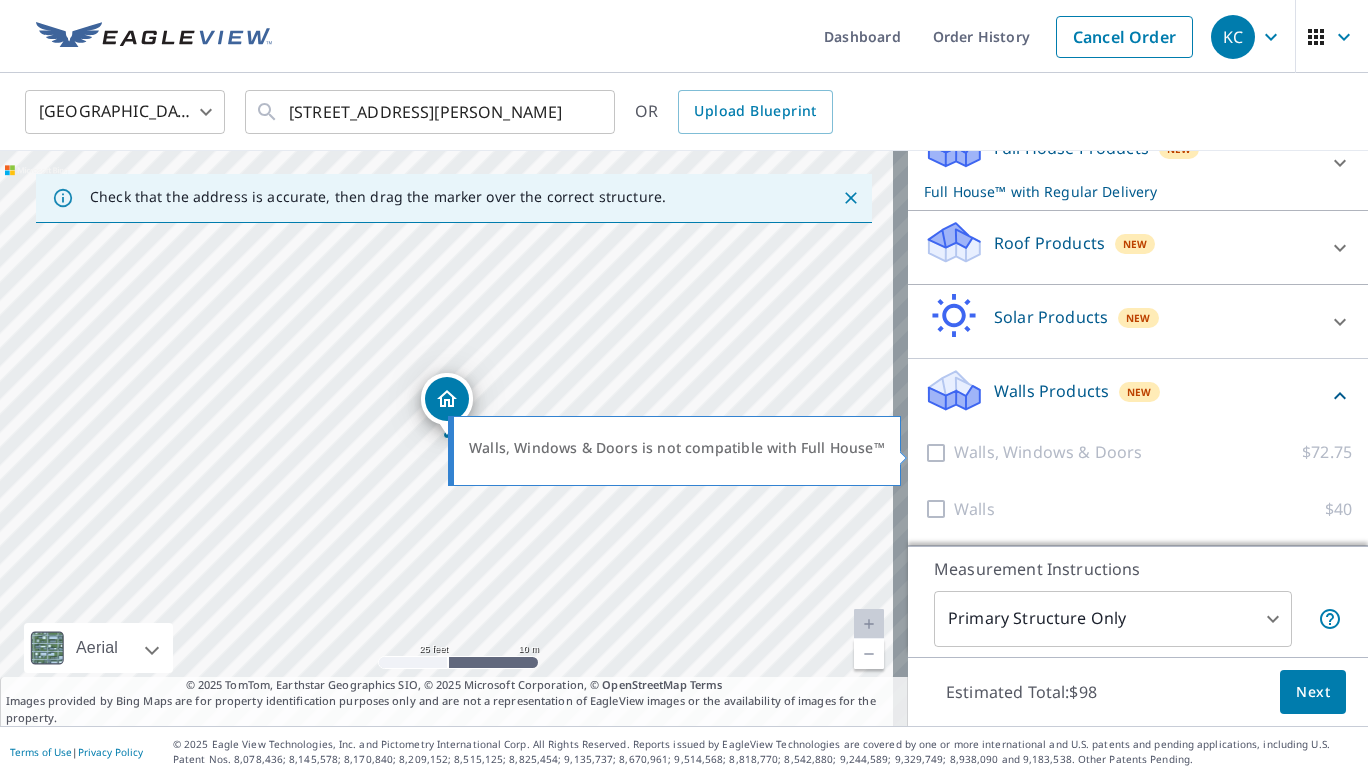 drag, startPoint x: 915, startPoint y: 452, endPoint x: 915, endPoint y: 544, distance: 92 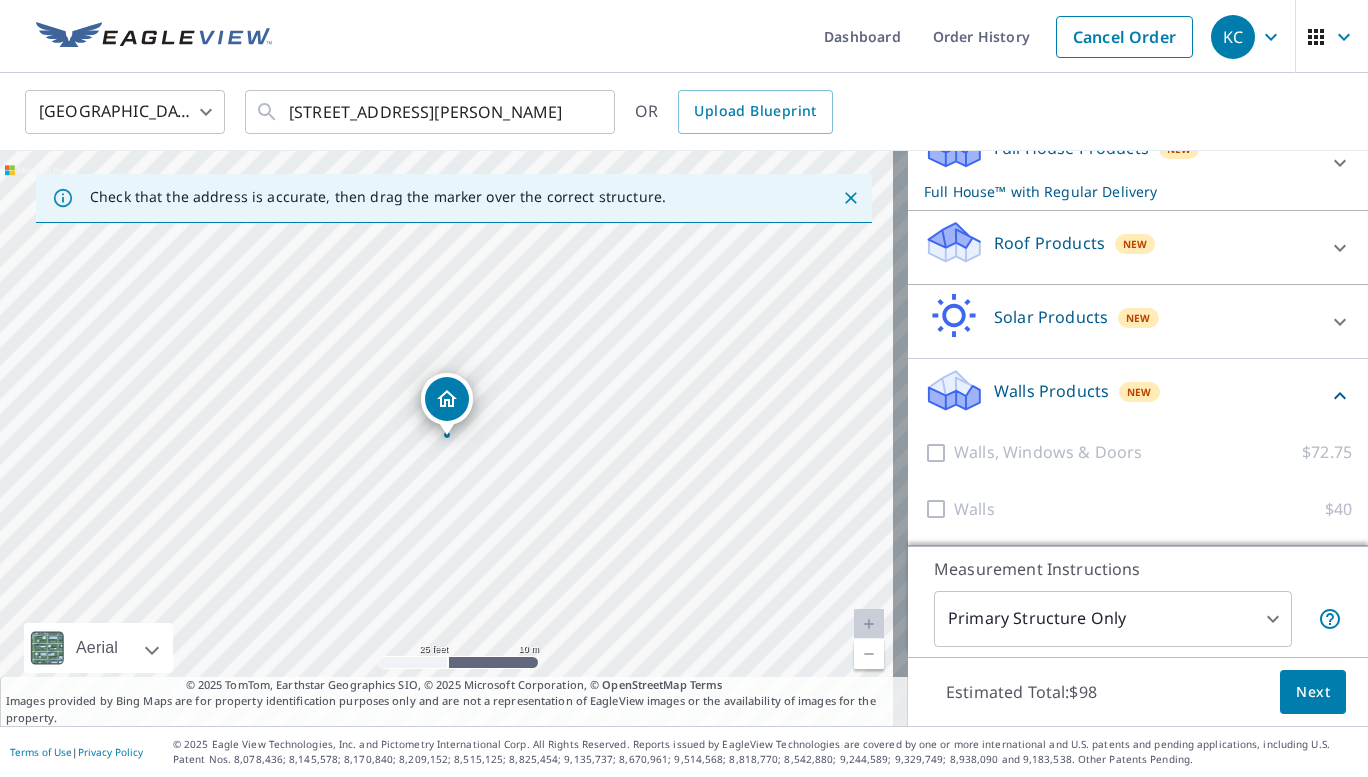 click on "Walls Products" at bounding box center (1051, 391) 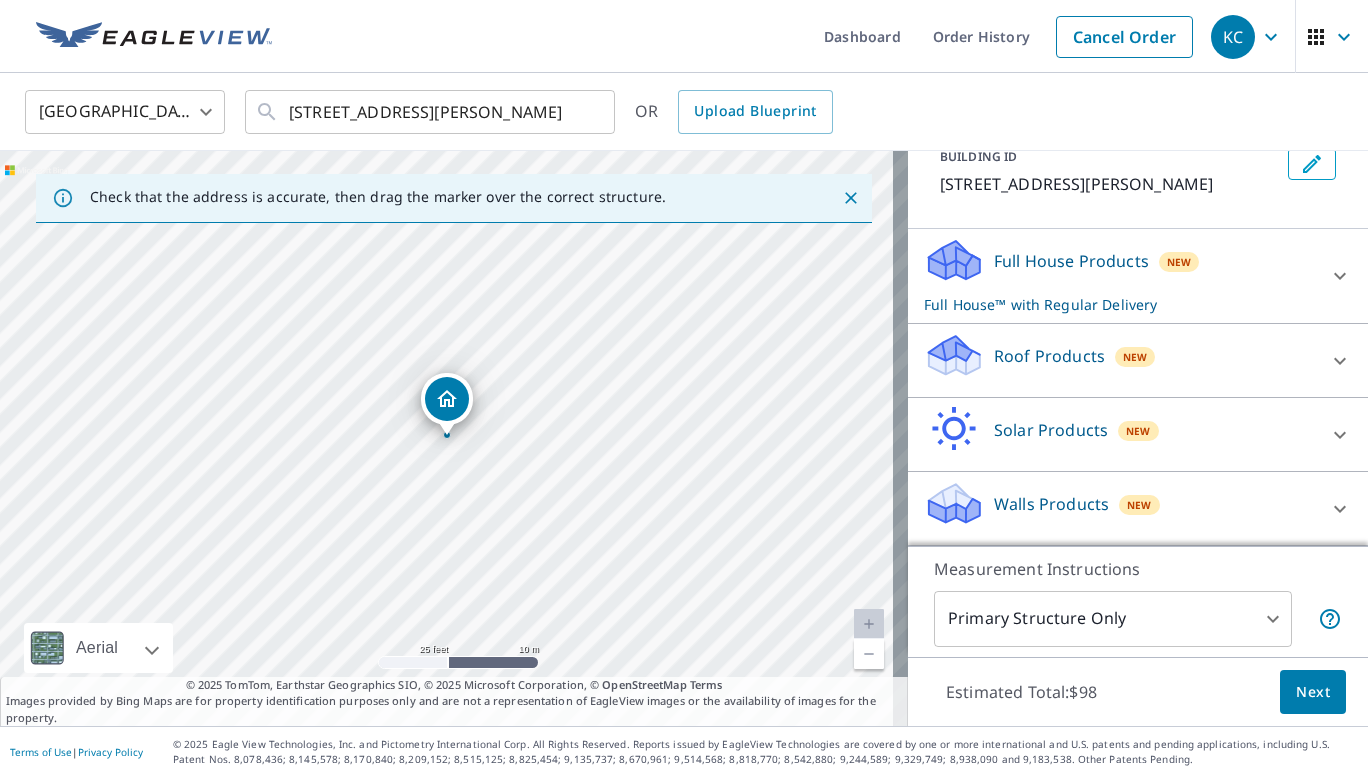 scroll, scrollTop: 129, scrollLeft: 0, axis: vertical 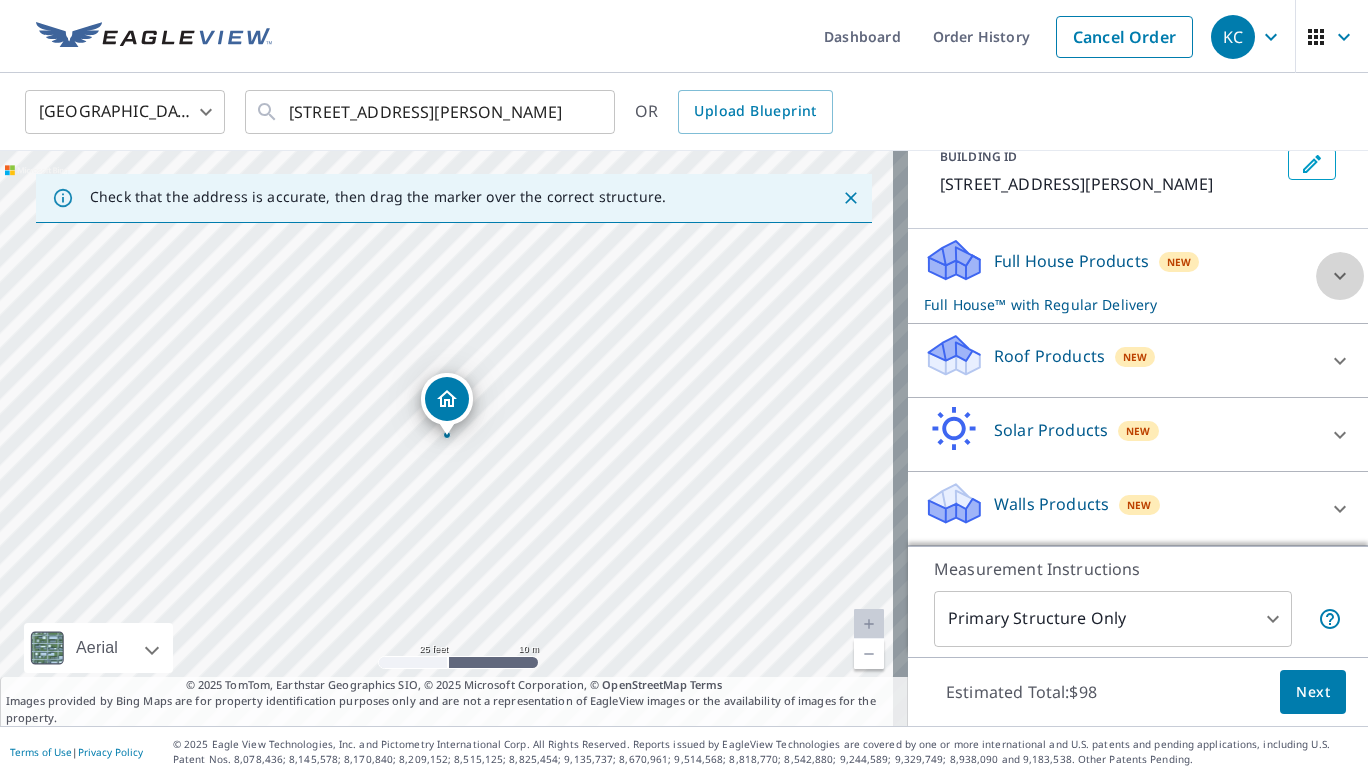 click 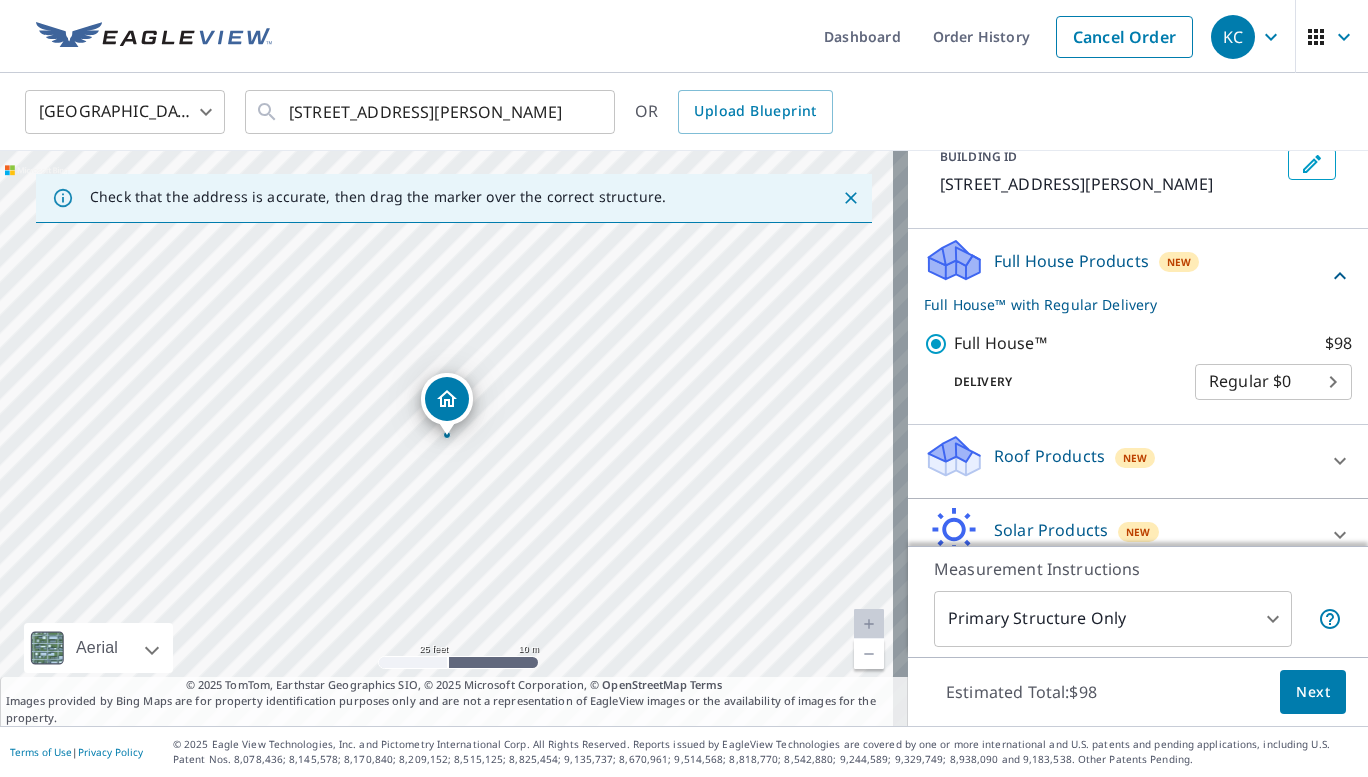 click 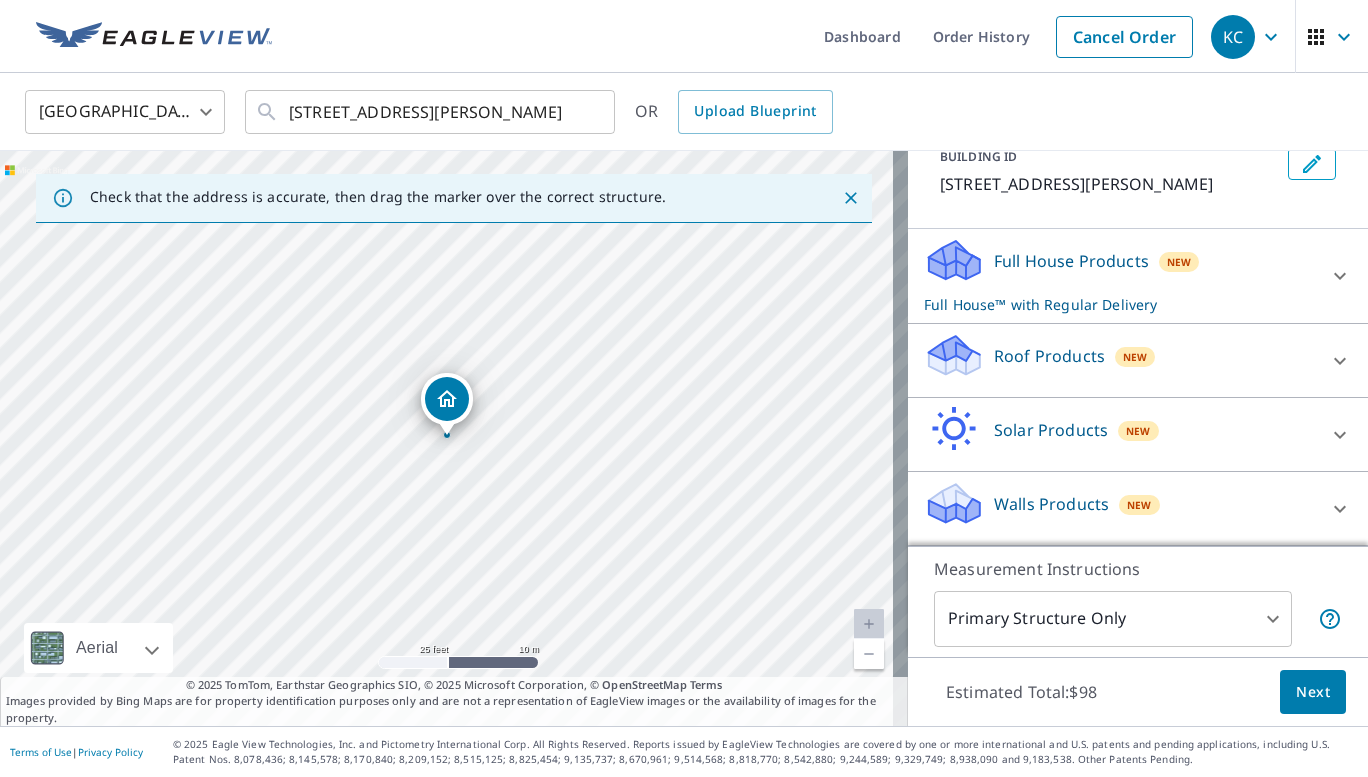 click on "Roof Products New" at bounding box center (1120, 360) 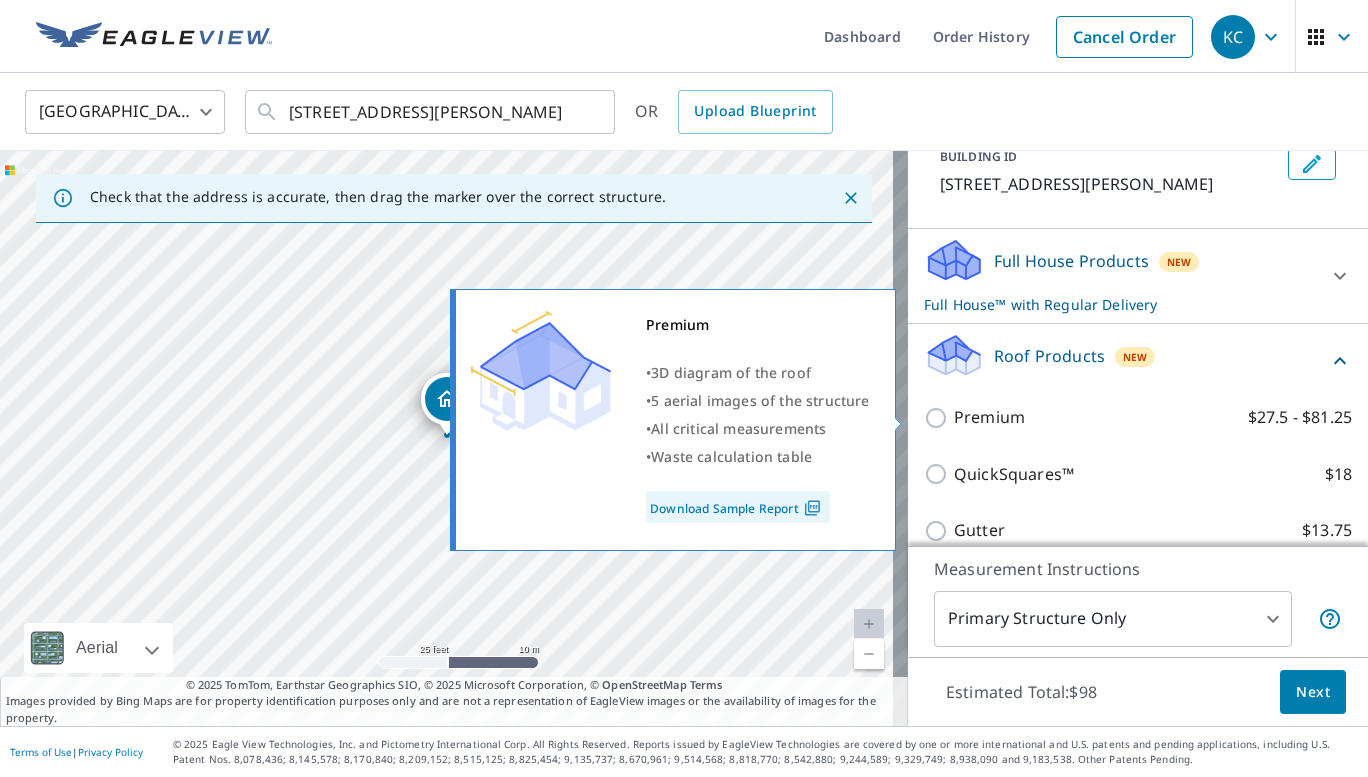 click on "Premium" at bounding box center [989, 417] 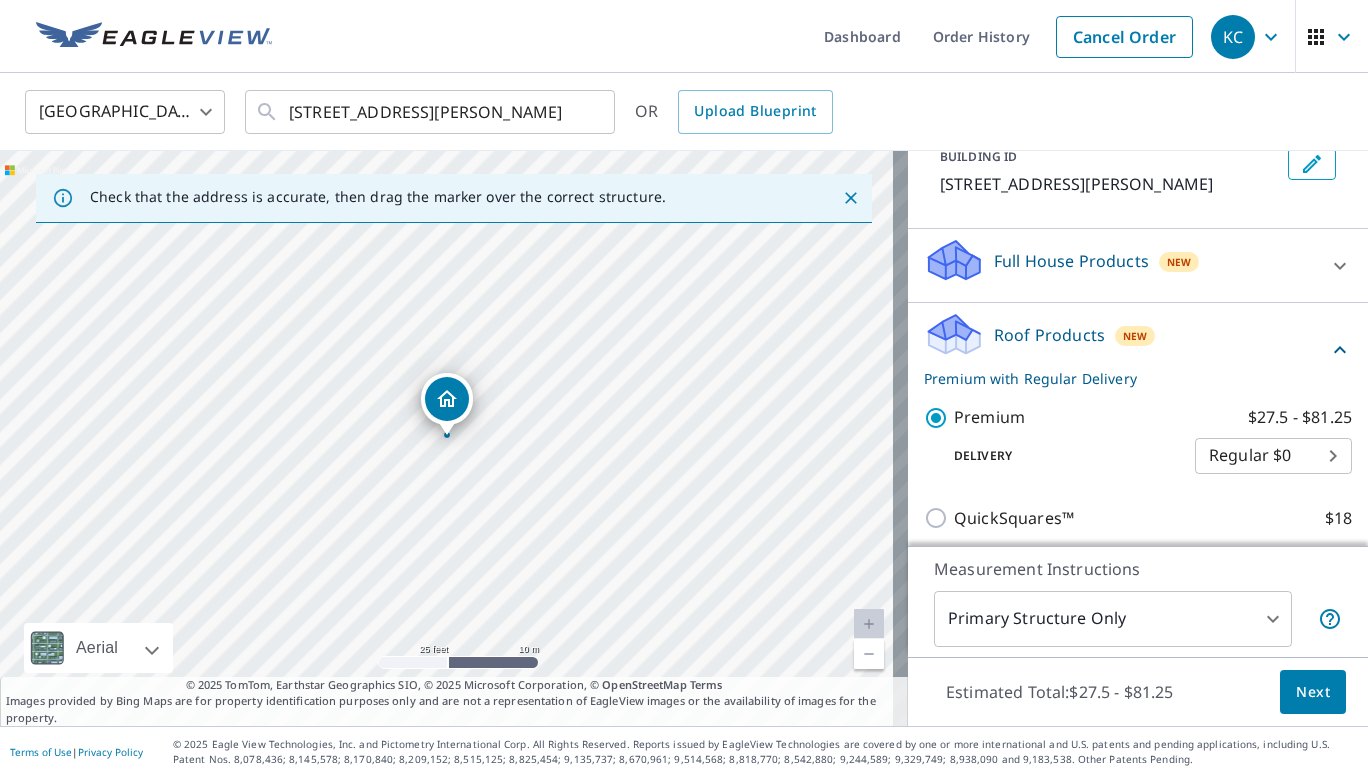 click 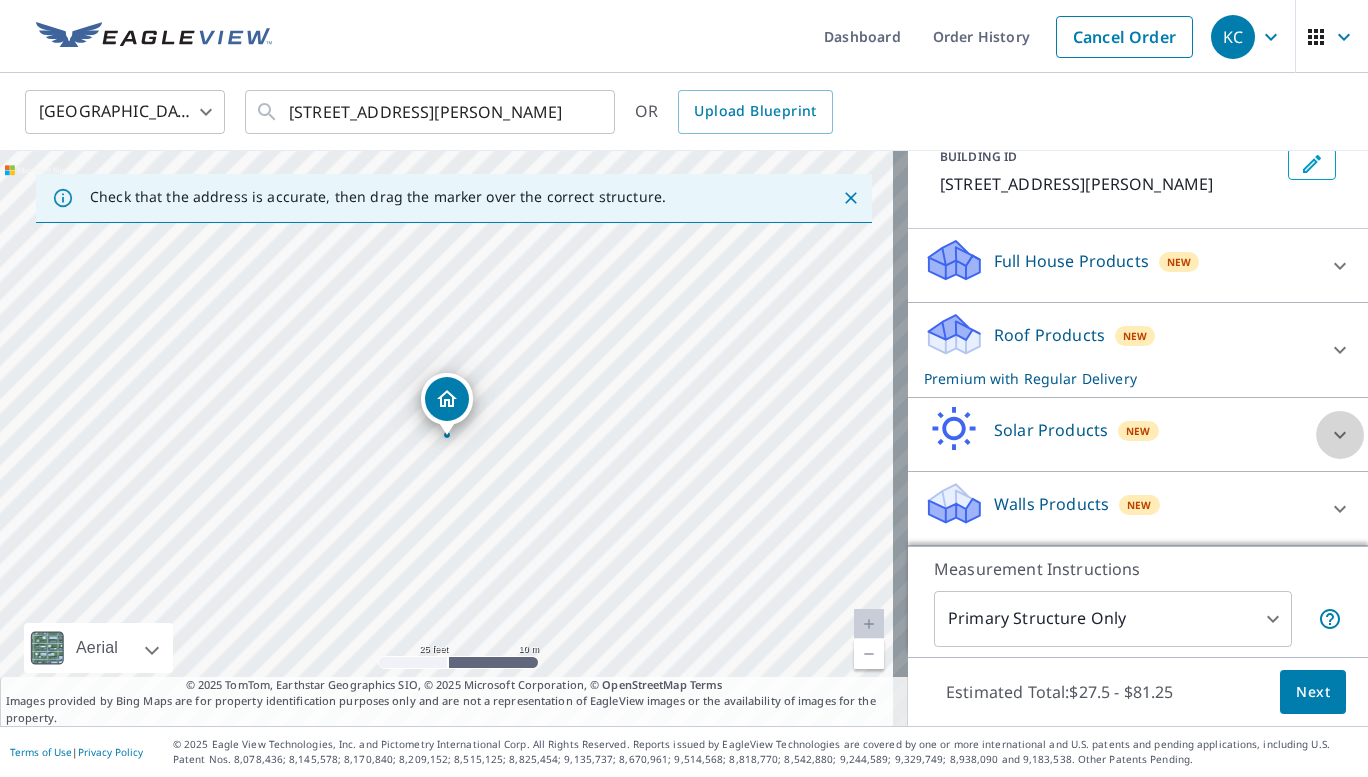 click 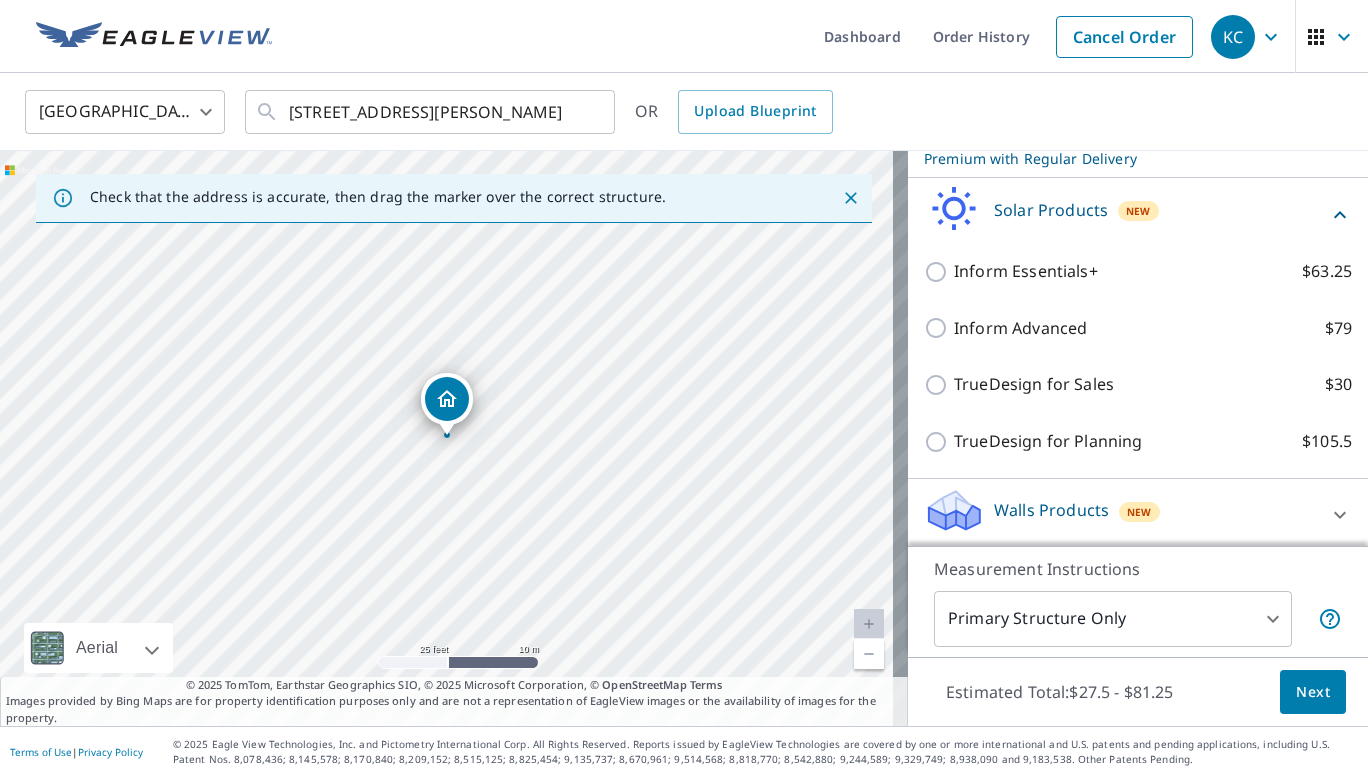 scroll, scrollTop: 358, scrollLeft: 0, axis: vertical 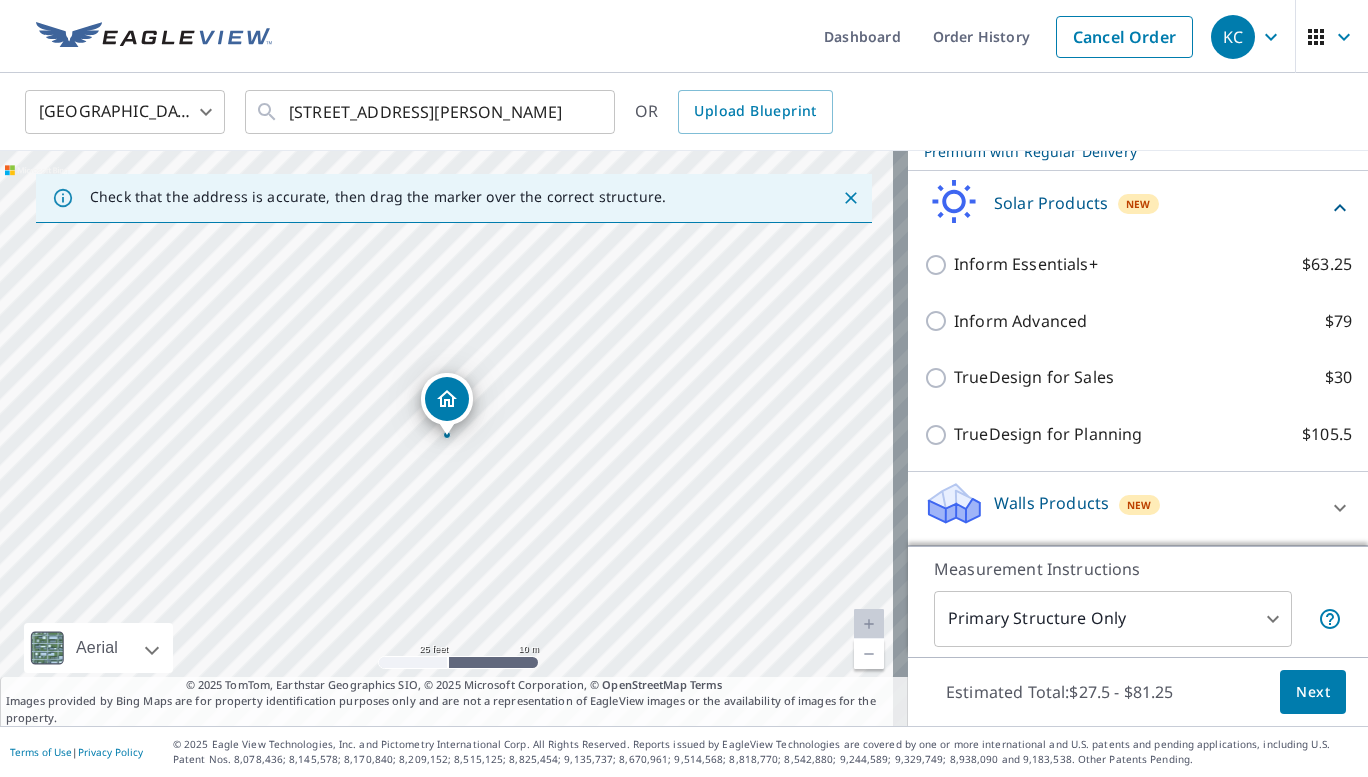 click 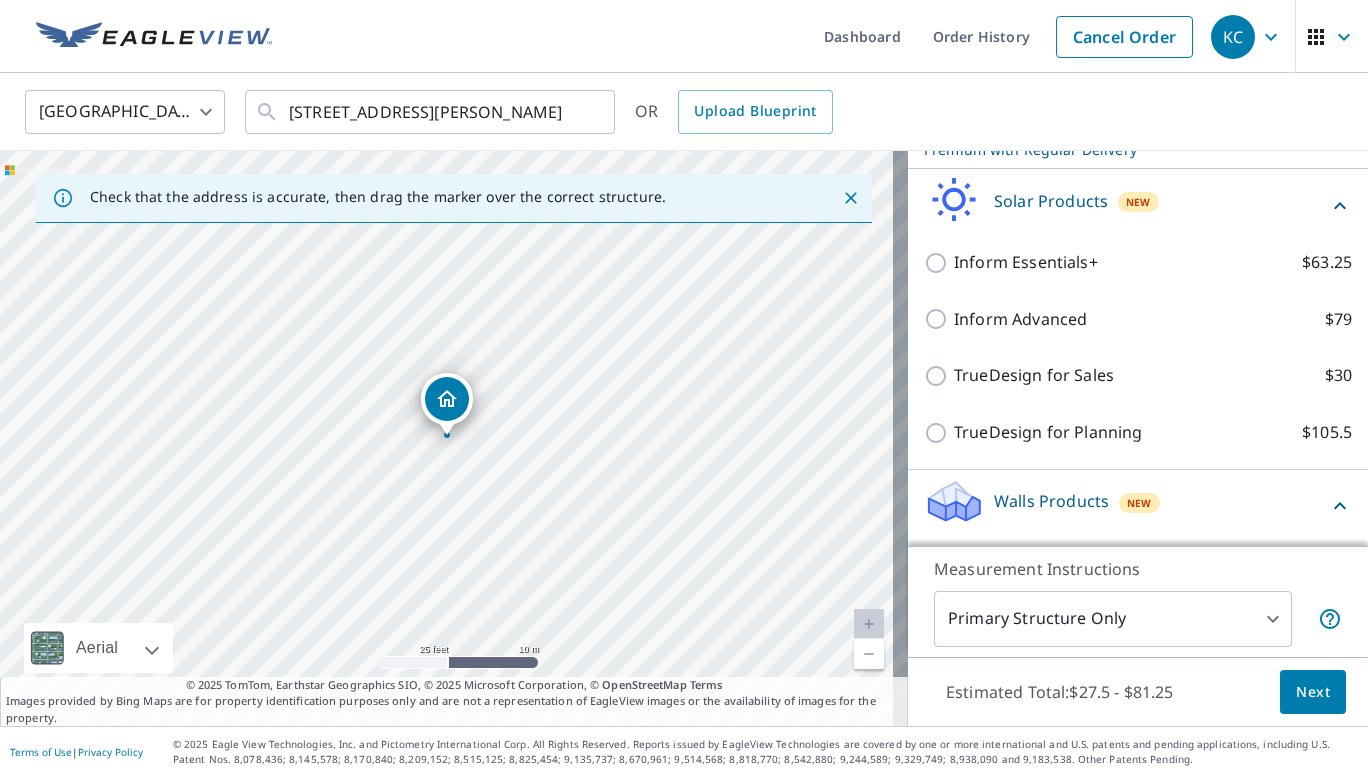 scroll, scrollTop: 473, scrollLeft: 0, axis: vertical 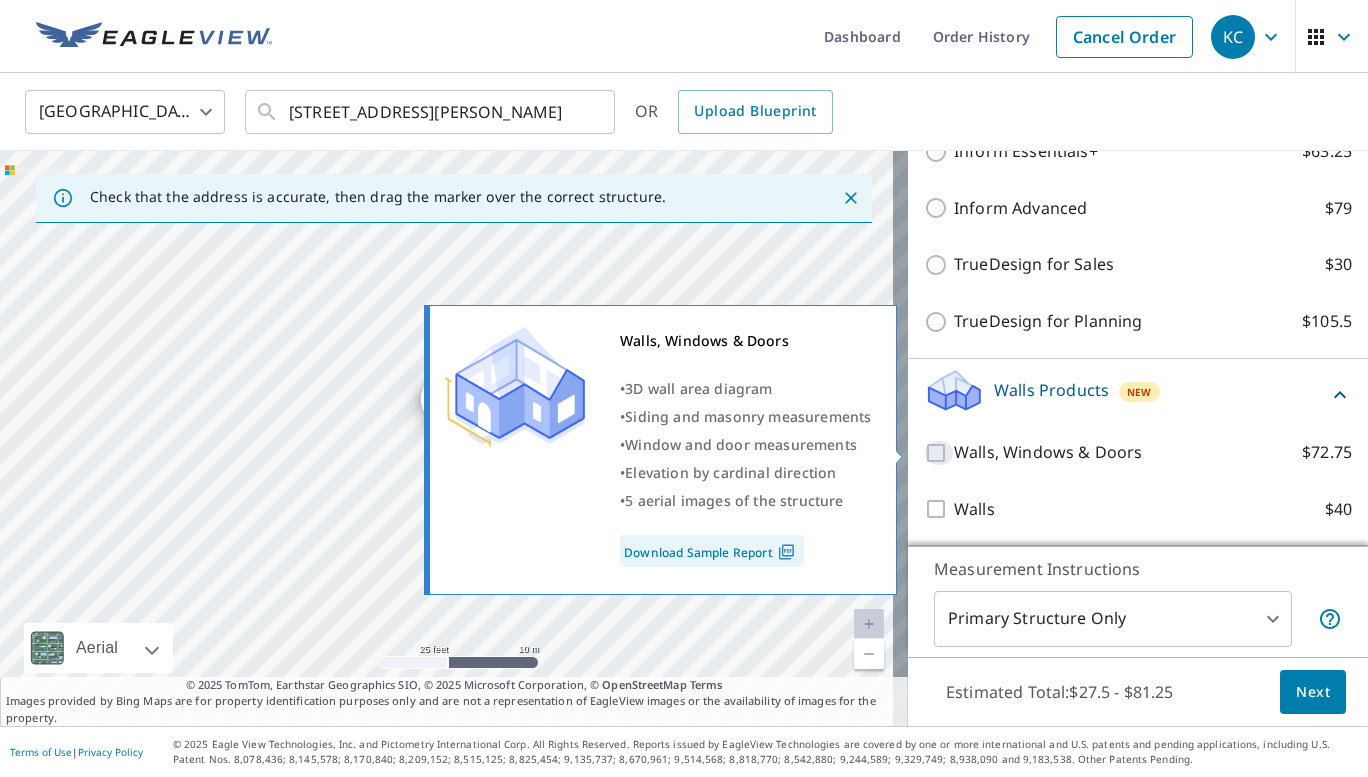 click on "Walls, Windows & Doors $72.75" at bounding box center [939, 453] 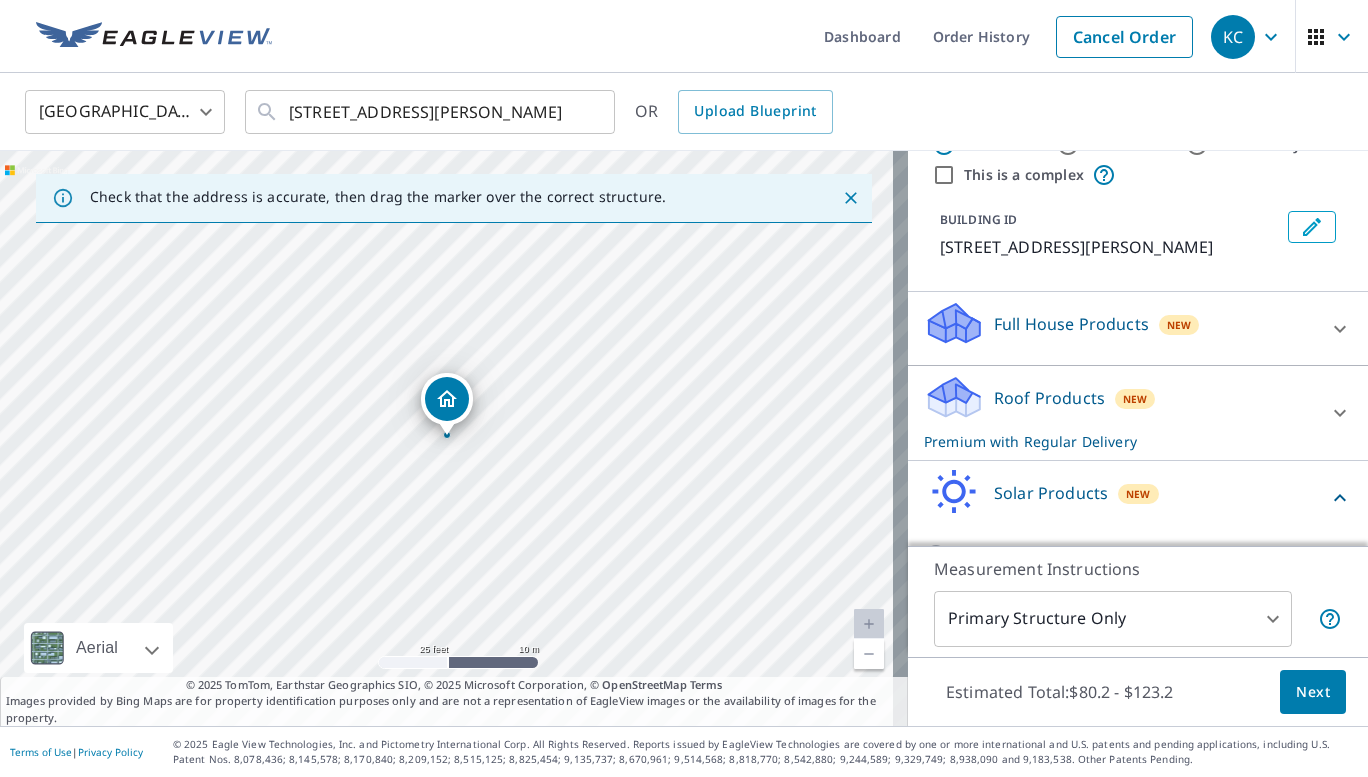 scroll, scrollTop: 0, scrollLeft: 0, axis: both 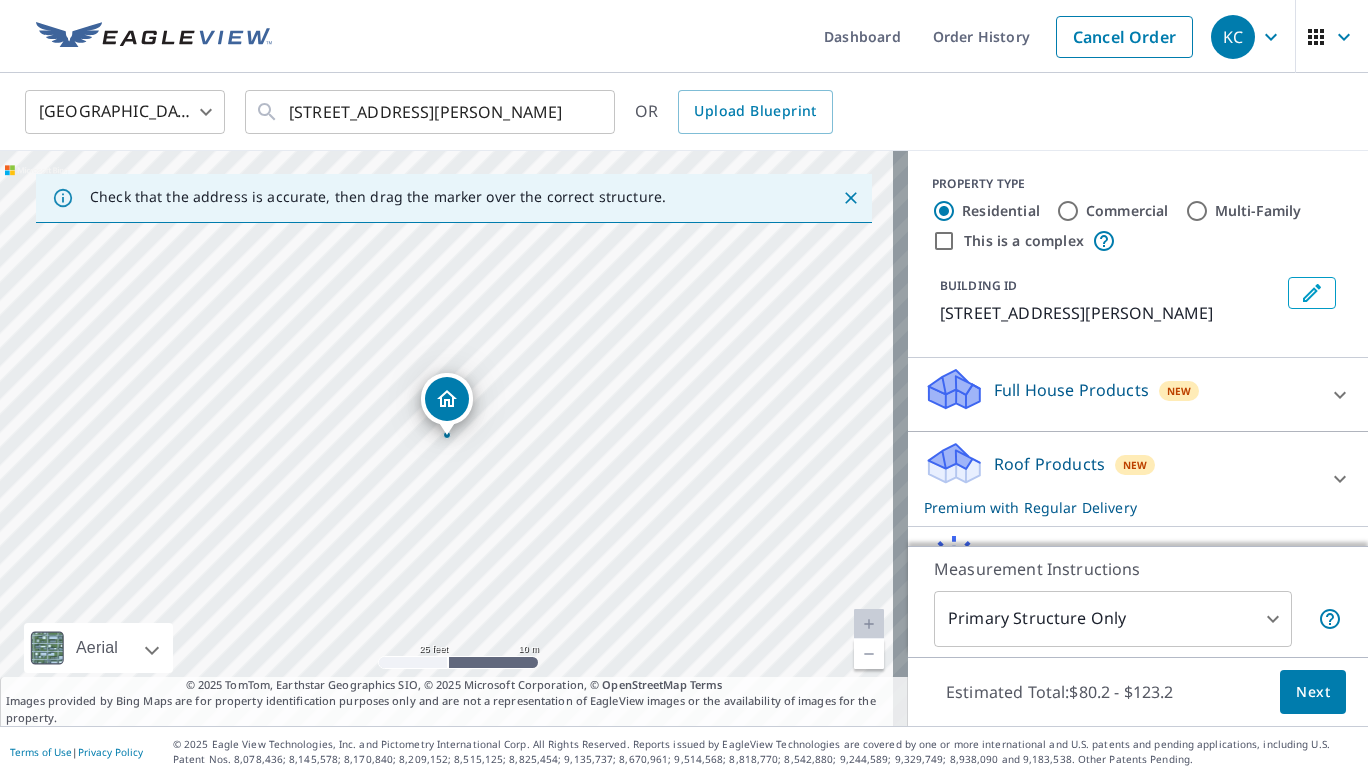 click 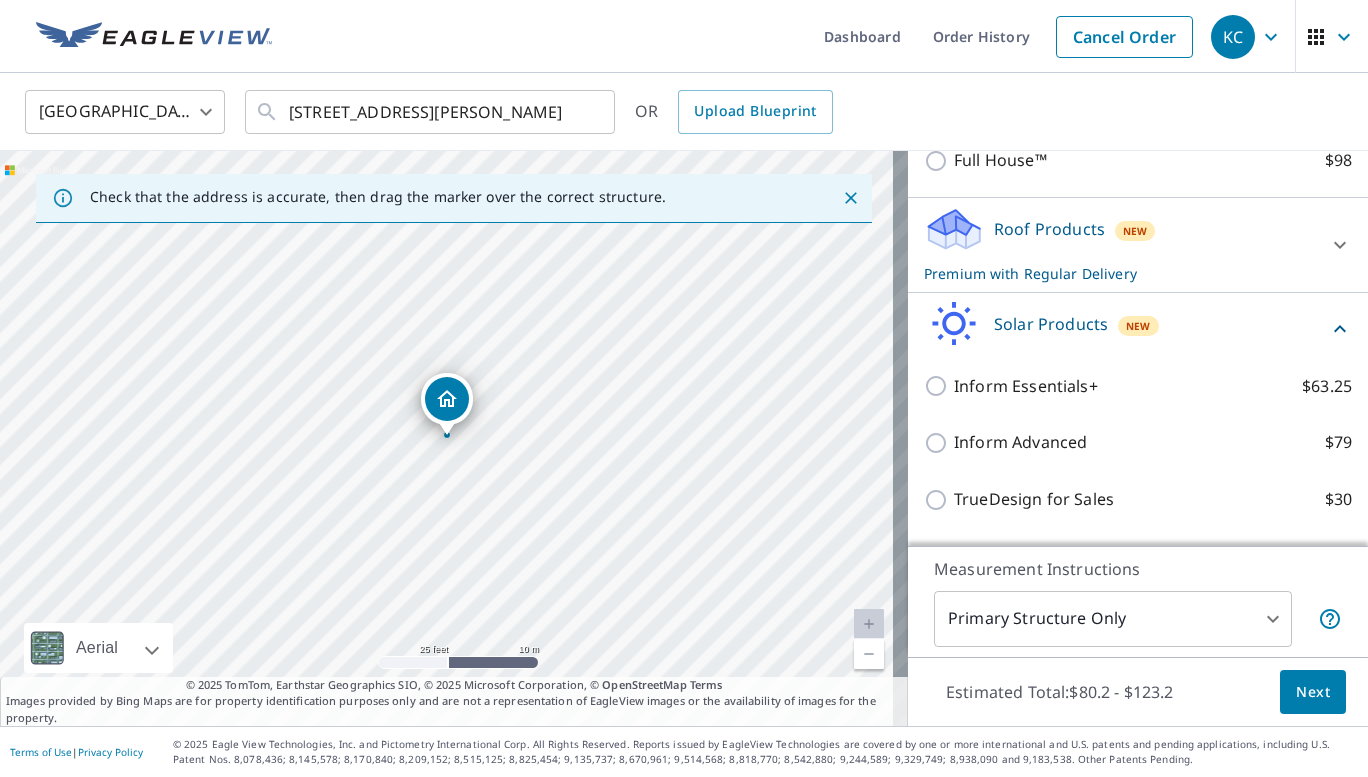 scroll, scrollTop: 330, scrollLeft: 0, axis: vertical 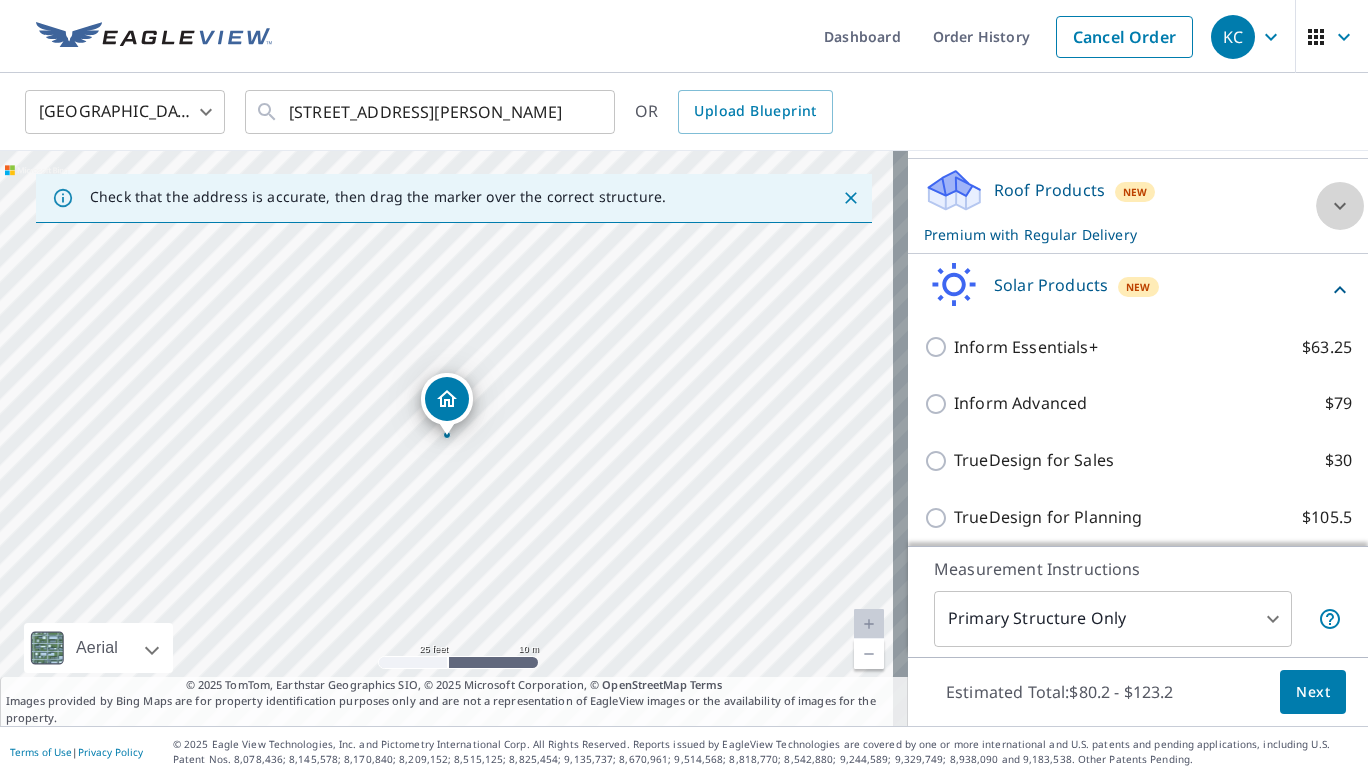 click 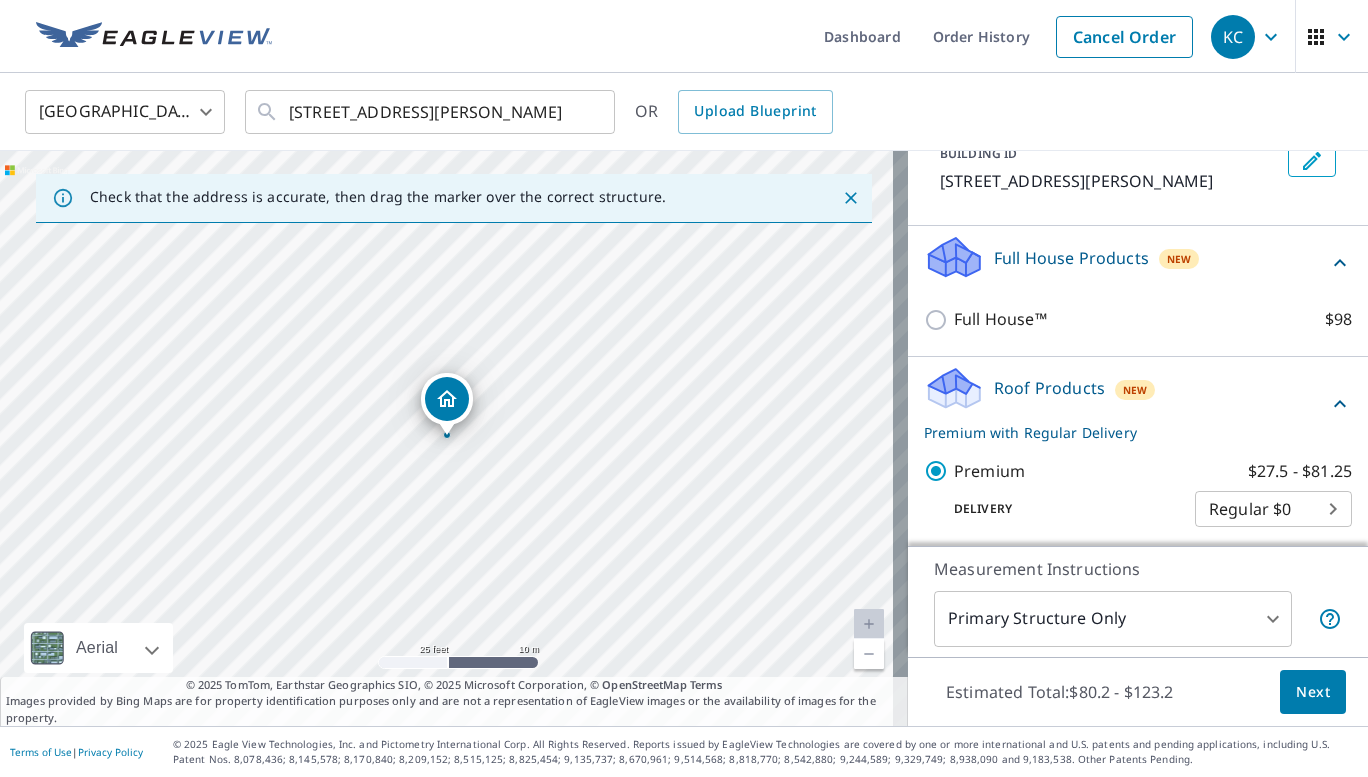 scroll, scrollTop: 143, scrollLeft: 0, axis: vertical 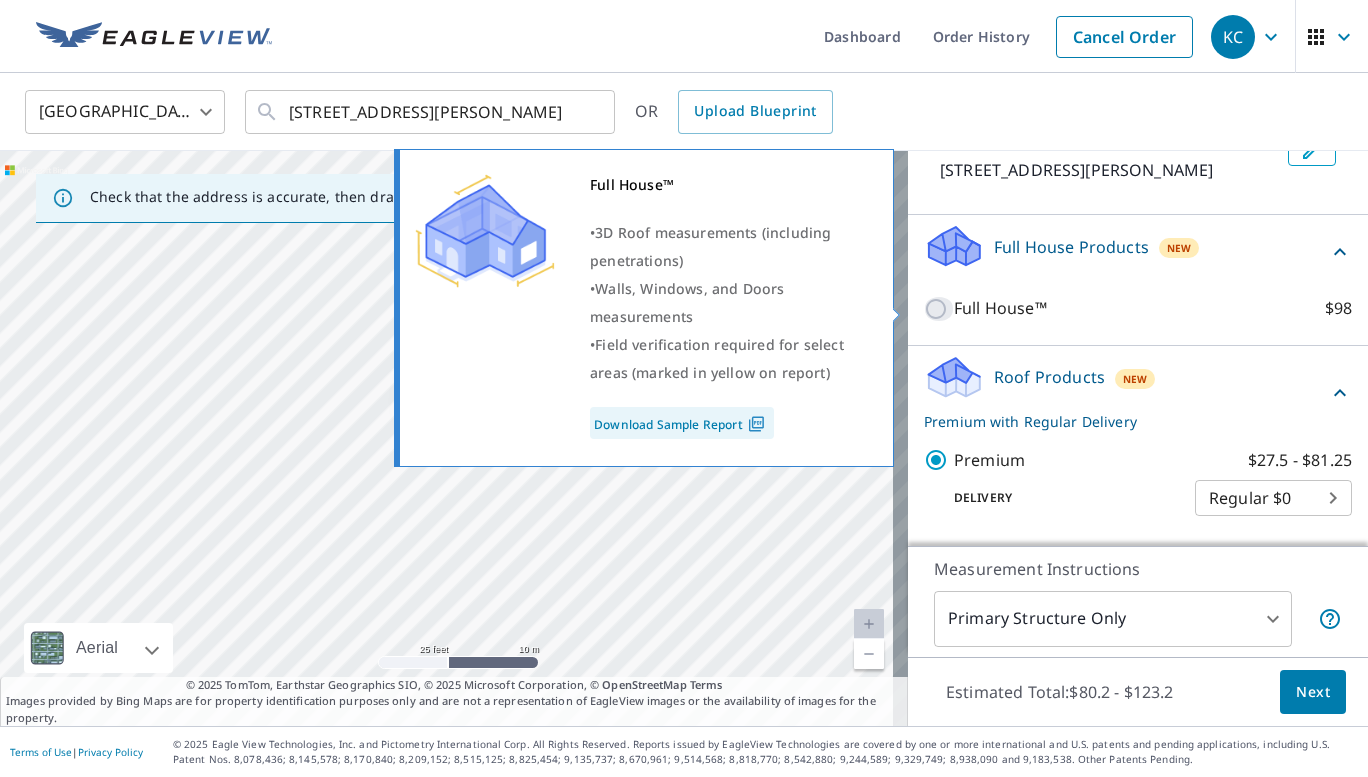 click on "Full House™ $98" at bounding box center [939, 309] 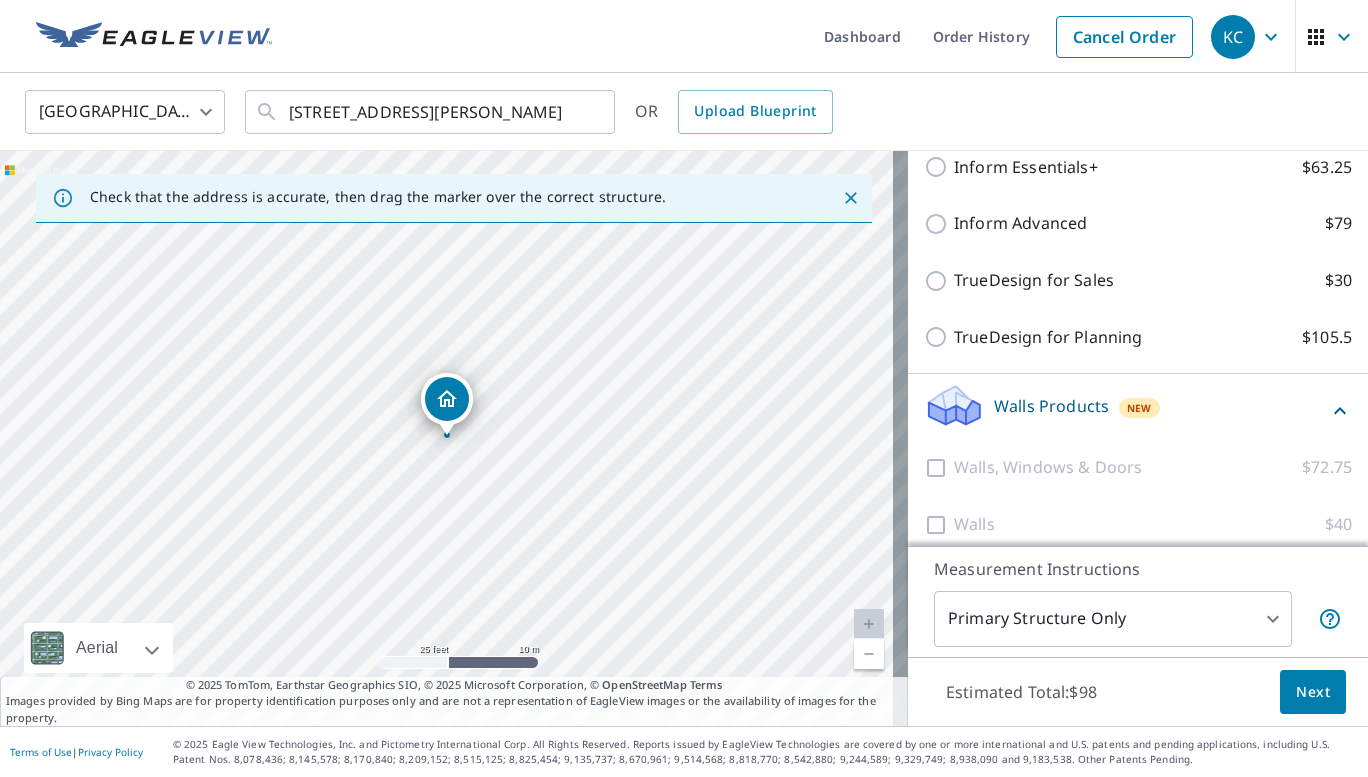 scroll, scrollTop: 794, scrollLeft: 0, axis: vertical 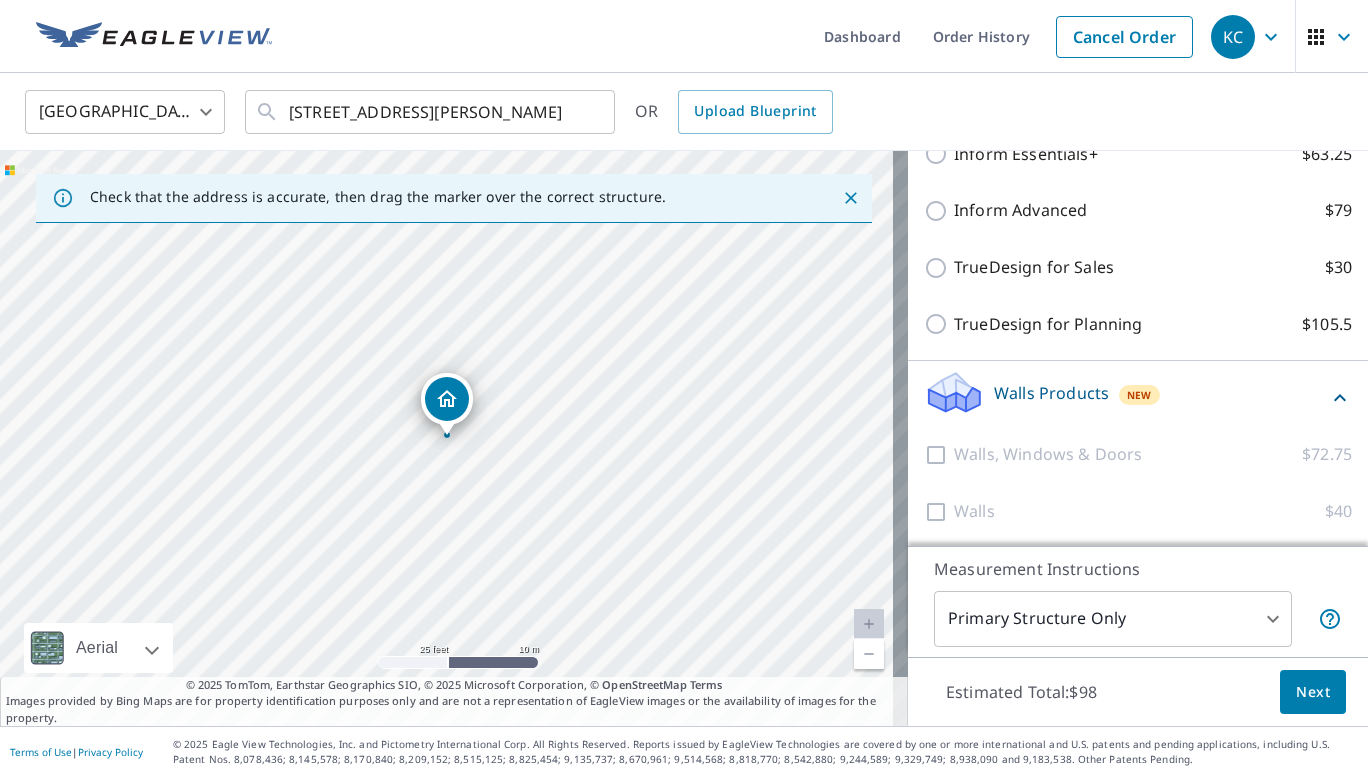 click on "Walls Products" at bounding box center (1051, 393) 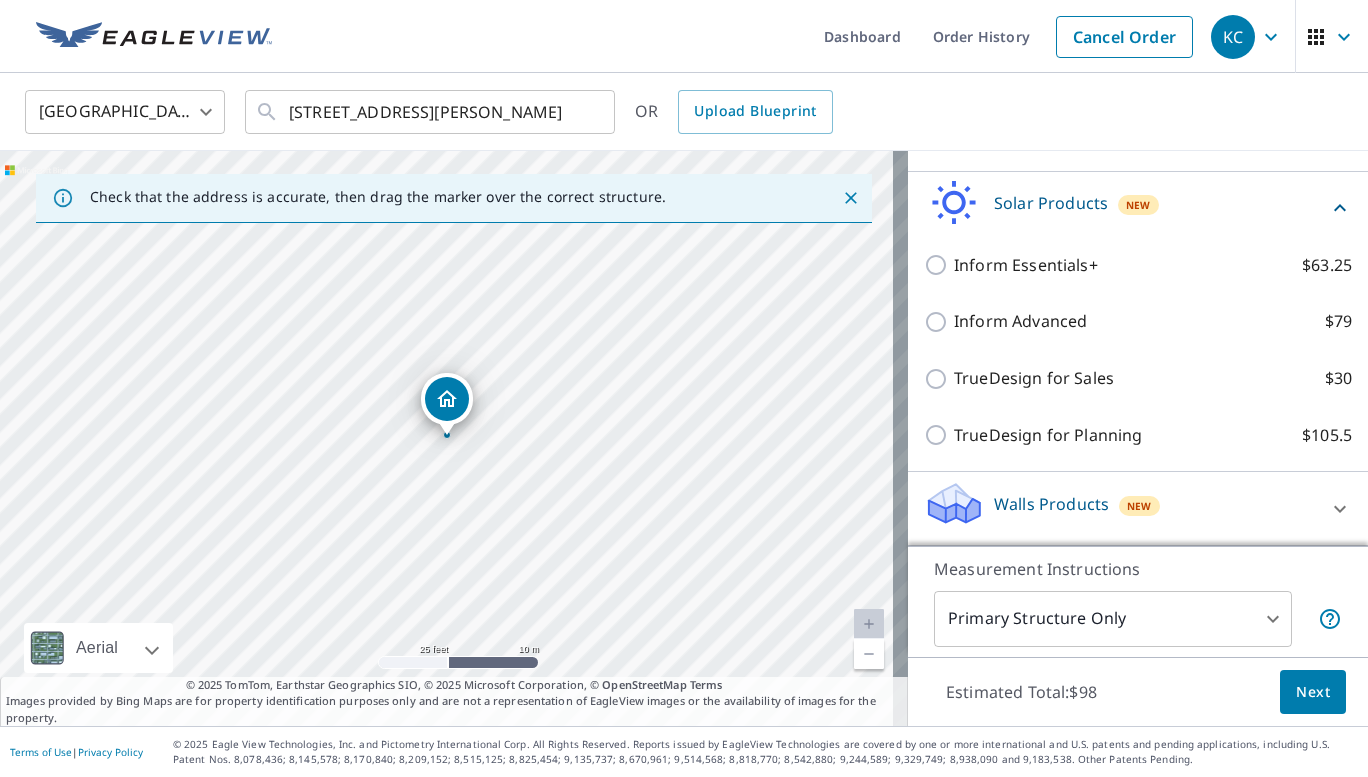 scroll, scrollTop: 688, scrollLeft: 0, axis: vertical 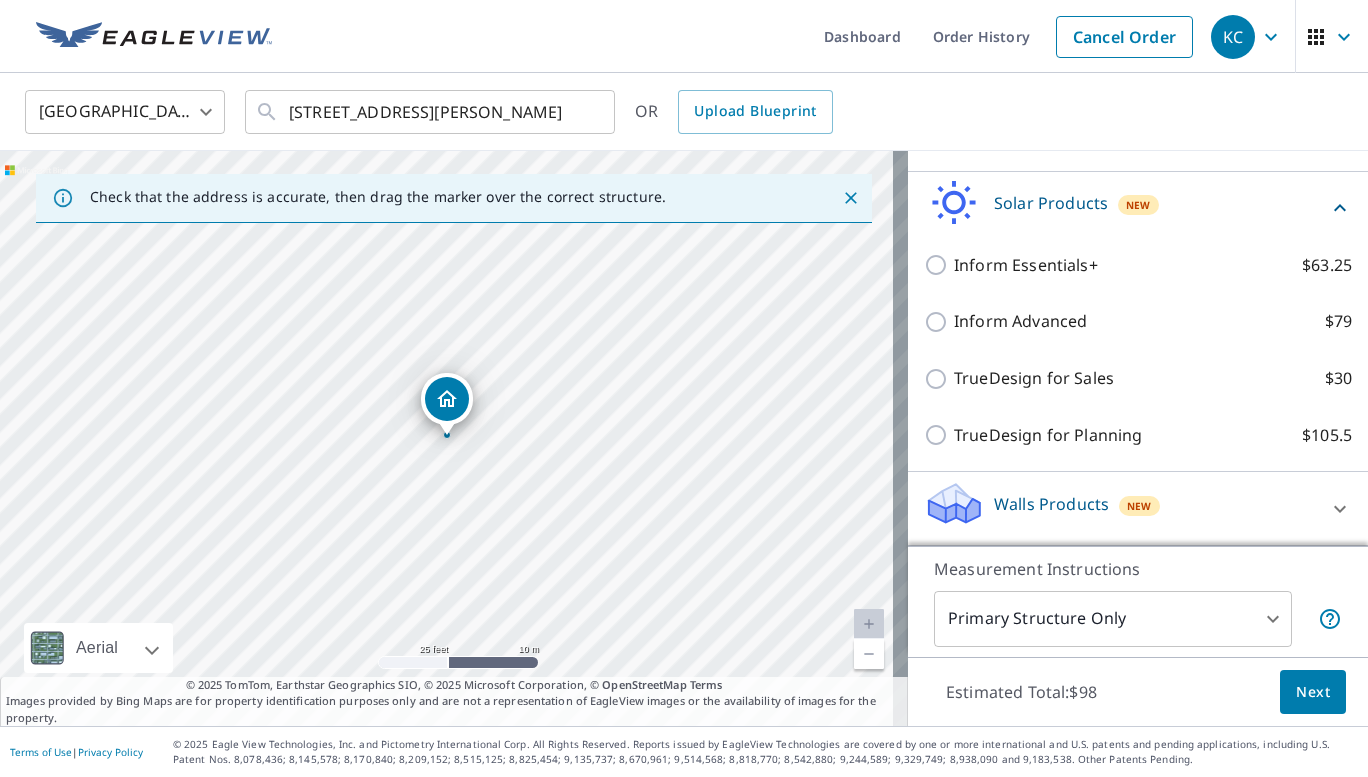 click on "Walls Products" at bounding box center (1051, 504) 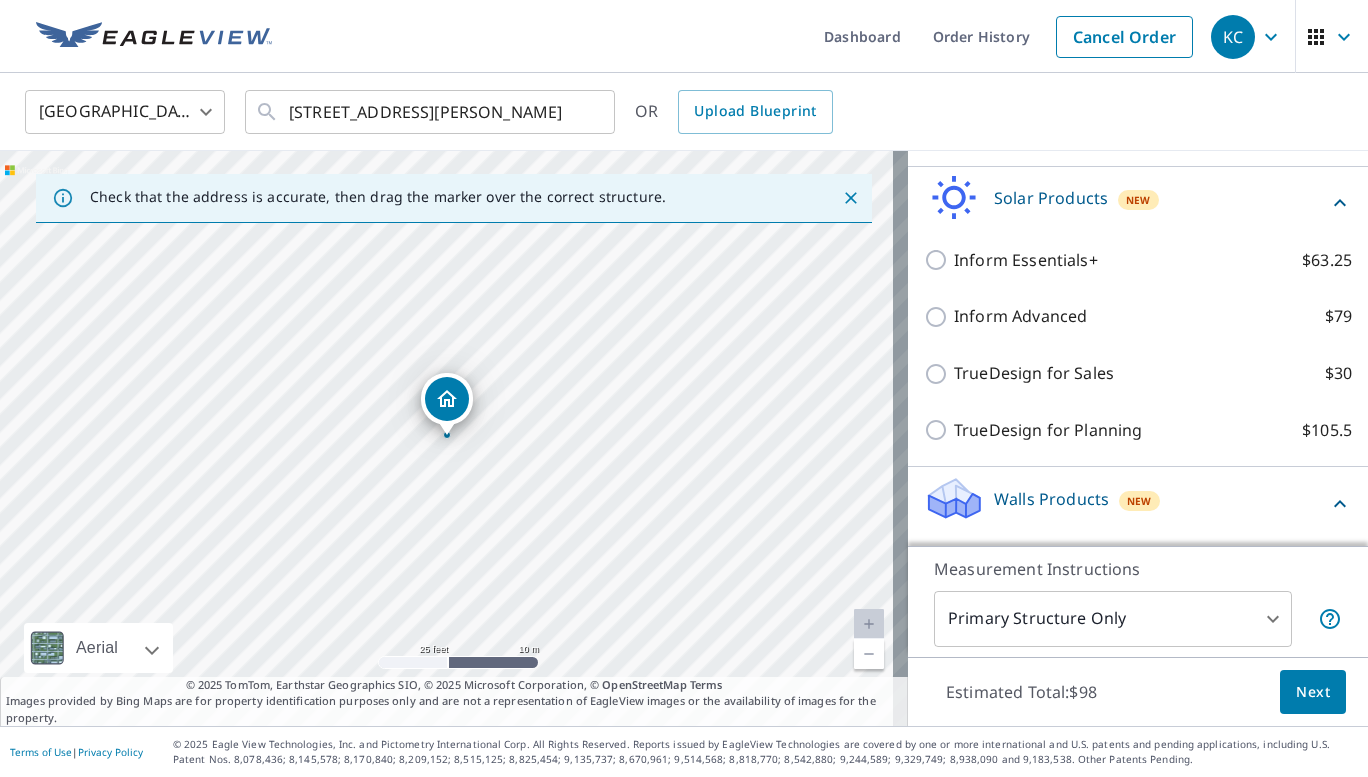 scroll, scrollTop: 794, scrollLeft: 0, axis: vertical 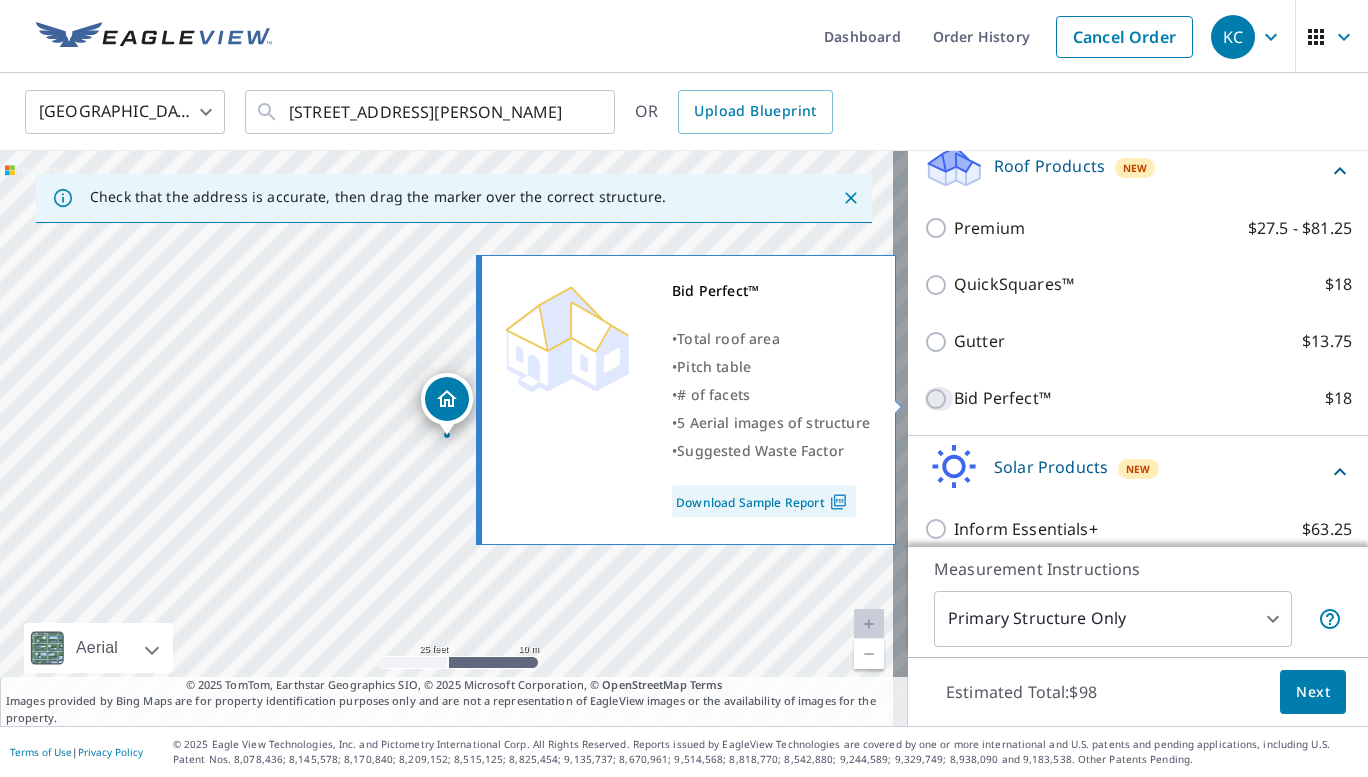 click on "Bid Perfect™ $18" at bounding box center (939, 399) 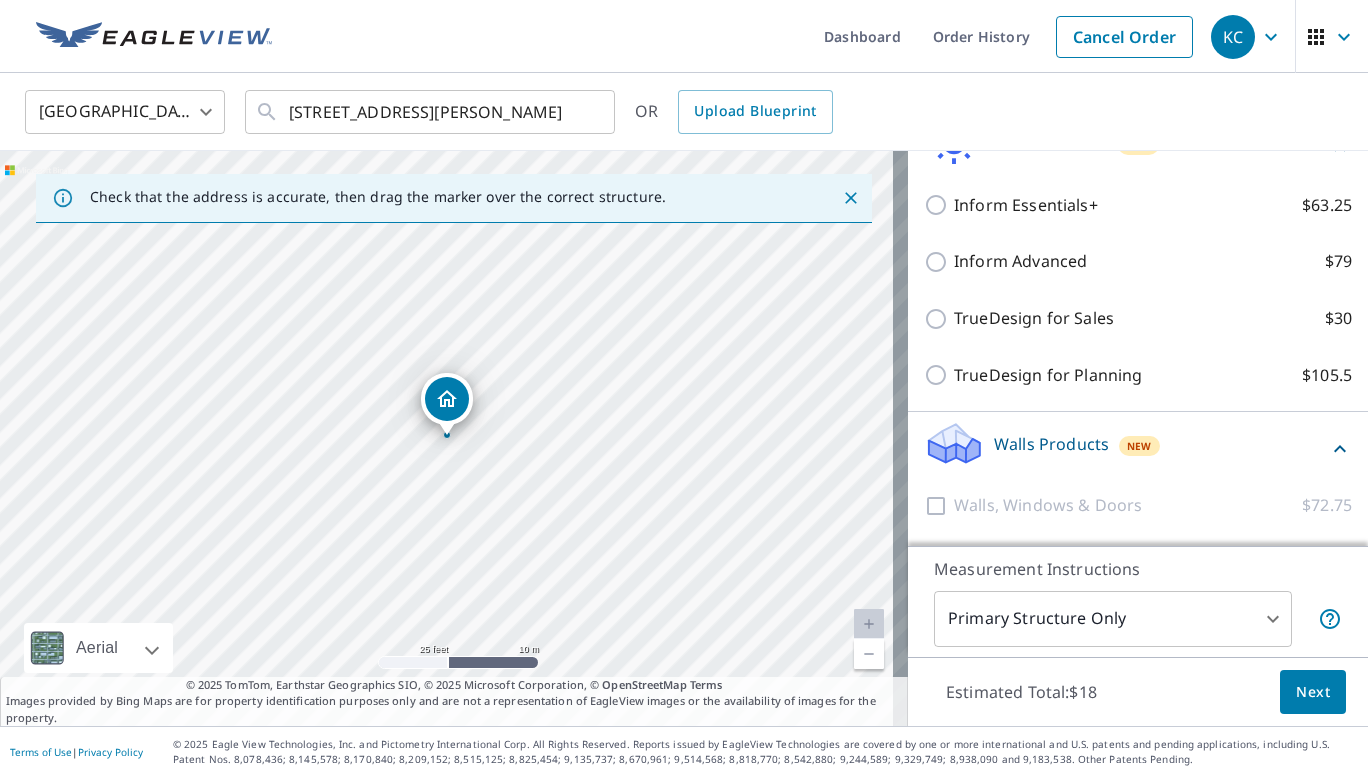 scroll, scrollTop: 803, scrollLeft: 0, axis: vertical 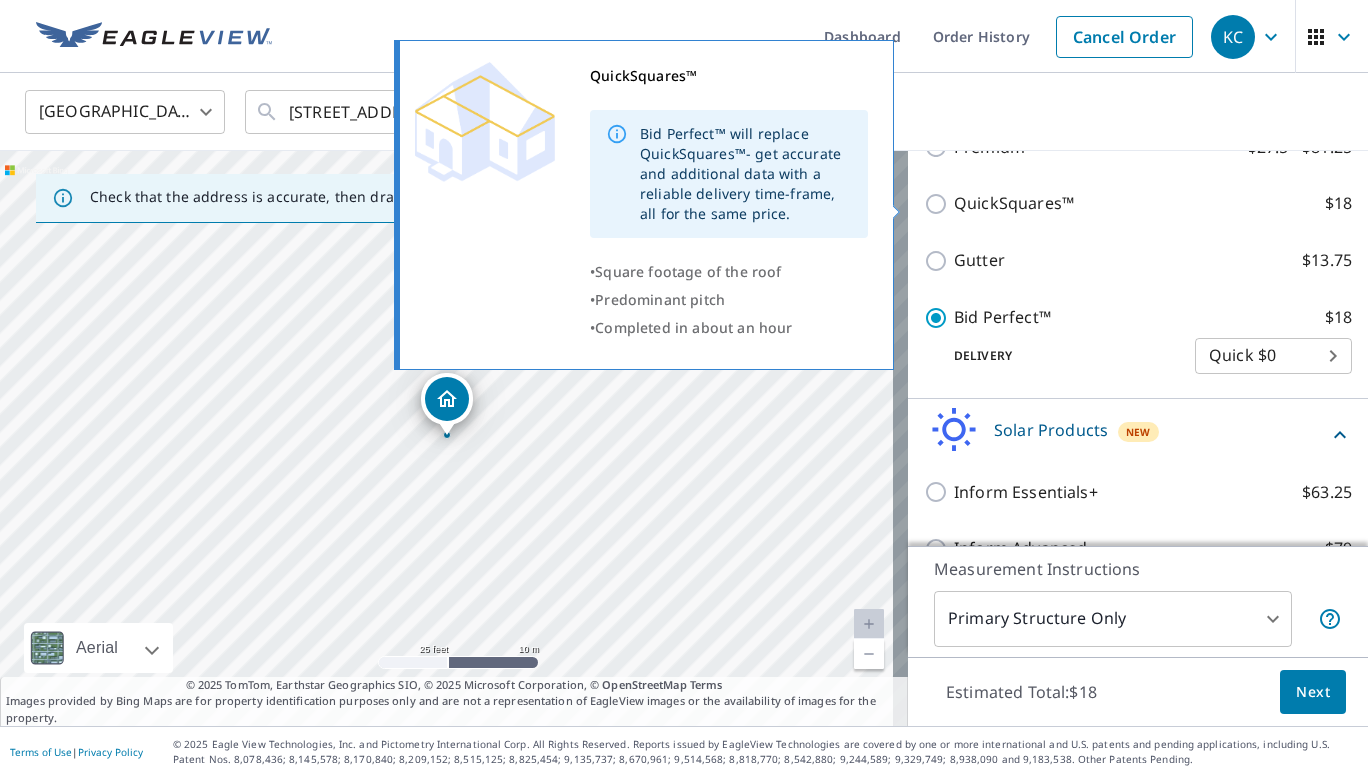 click on "QuickSquares™" at bounding box center [1014, 203] 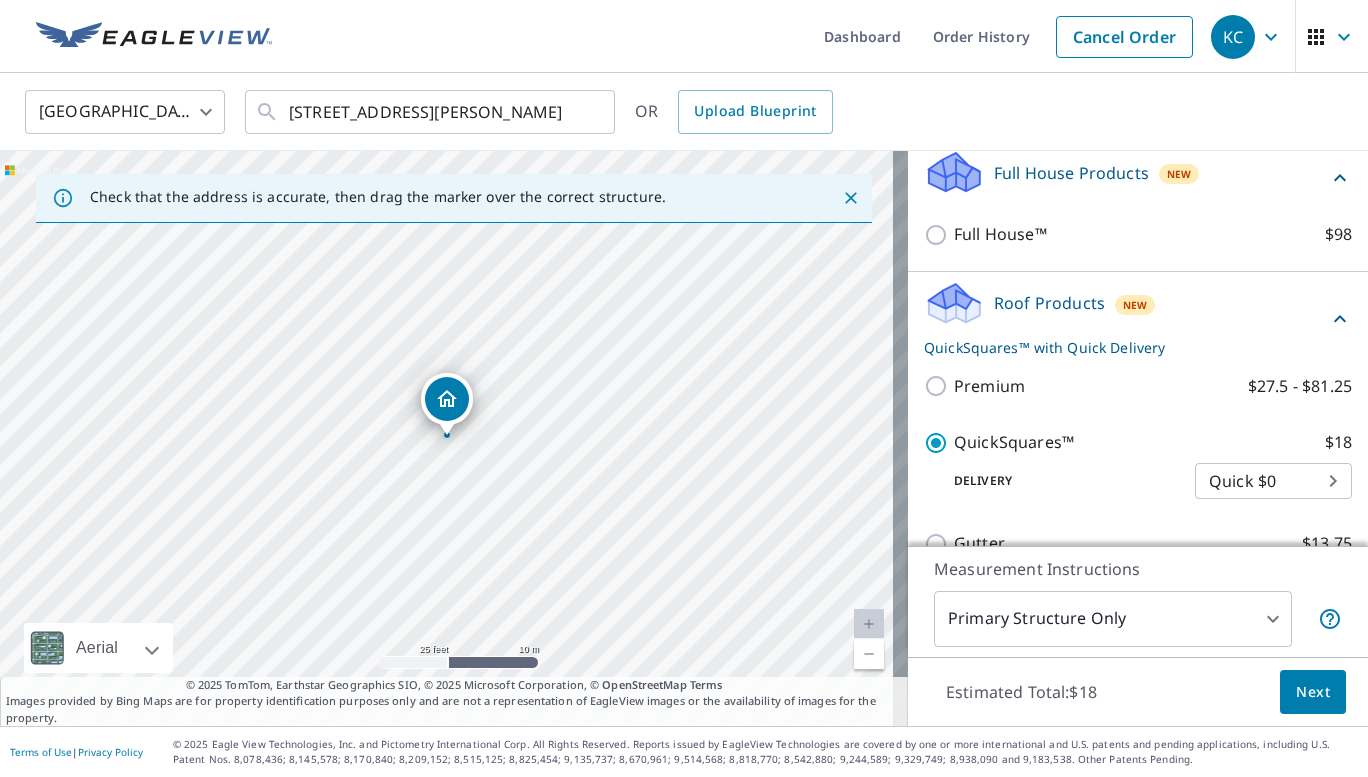 scroll, scrollTop: 198, scrollLeft: 0, axis: vertical 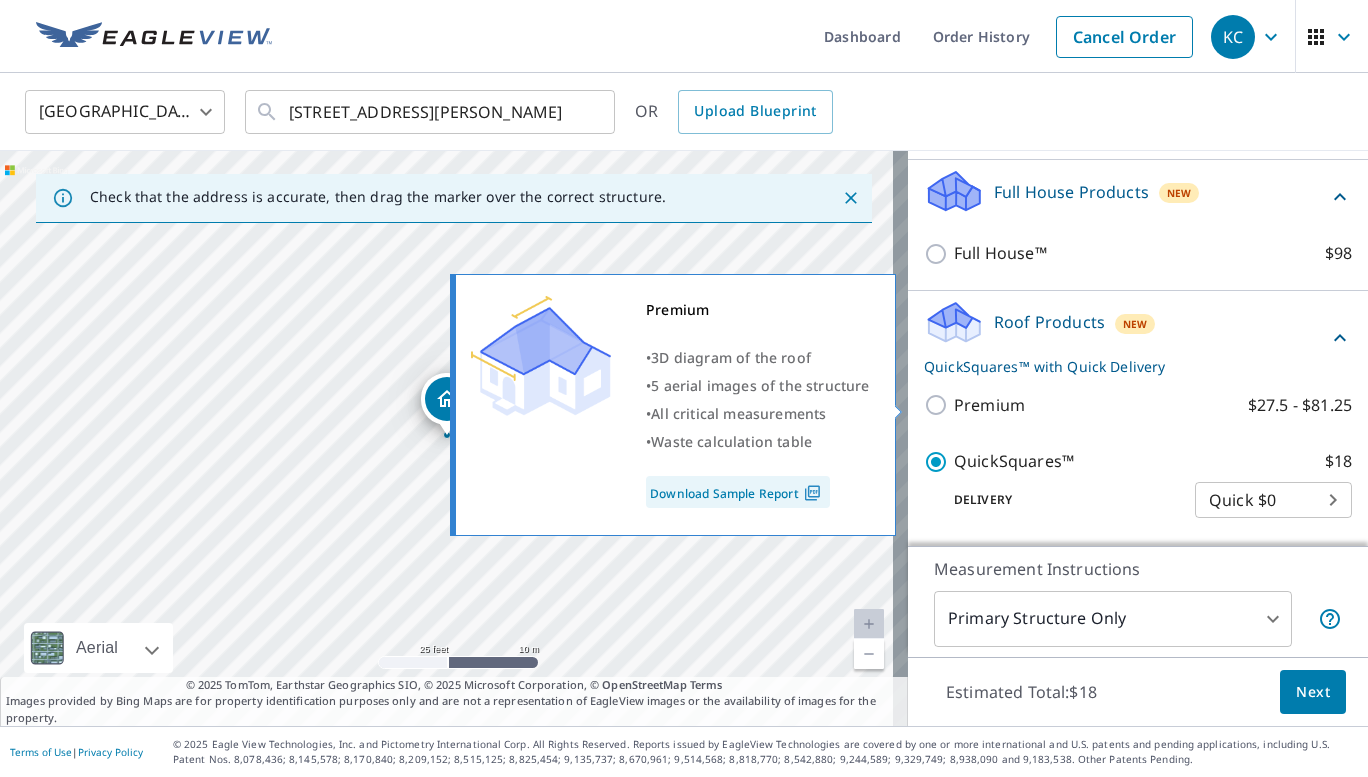 click on "Premium $27.5 - $81.25" at bounding box center [939, 405] 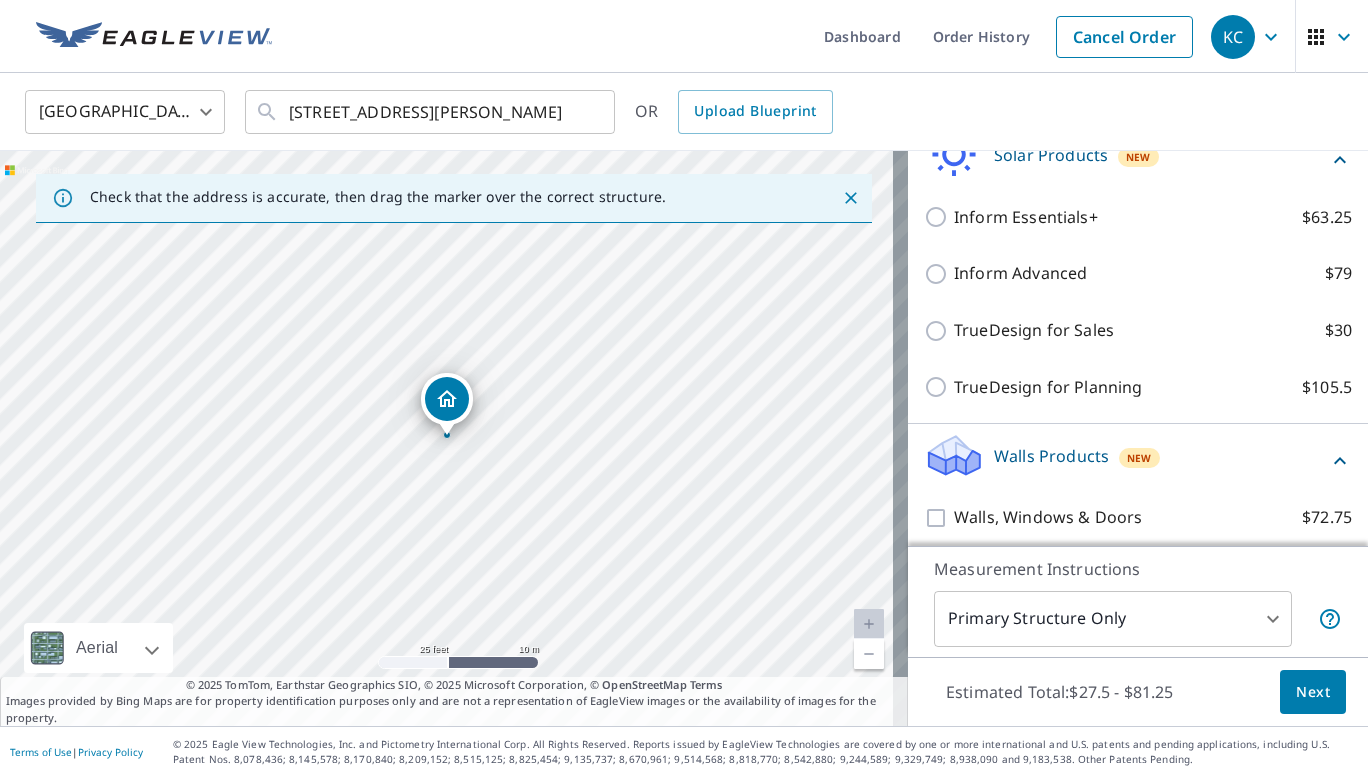scroll, scrollTop: 803, scrollLeft: 0, axis: vertical 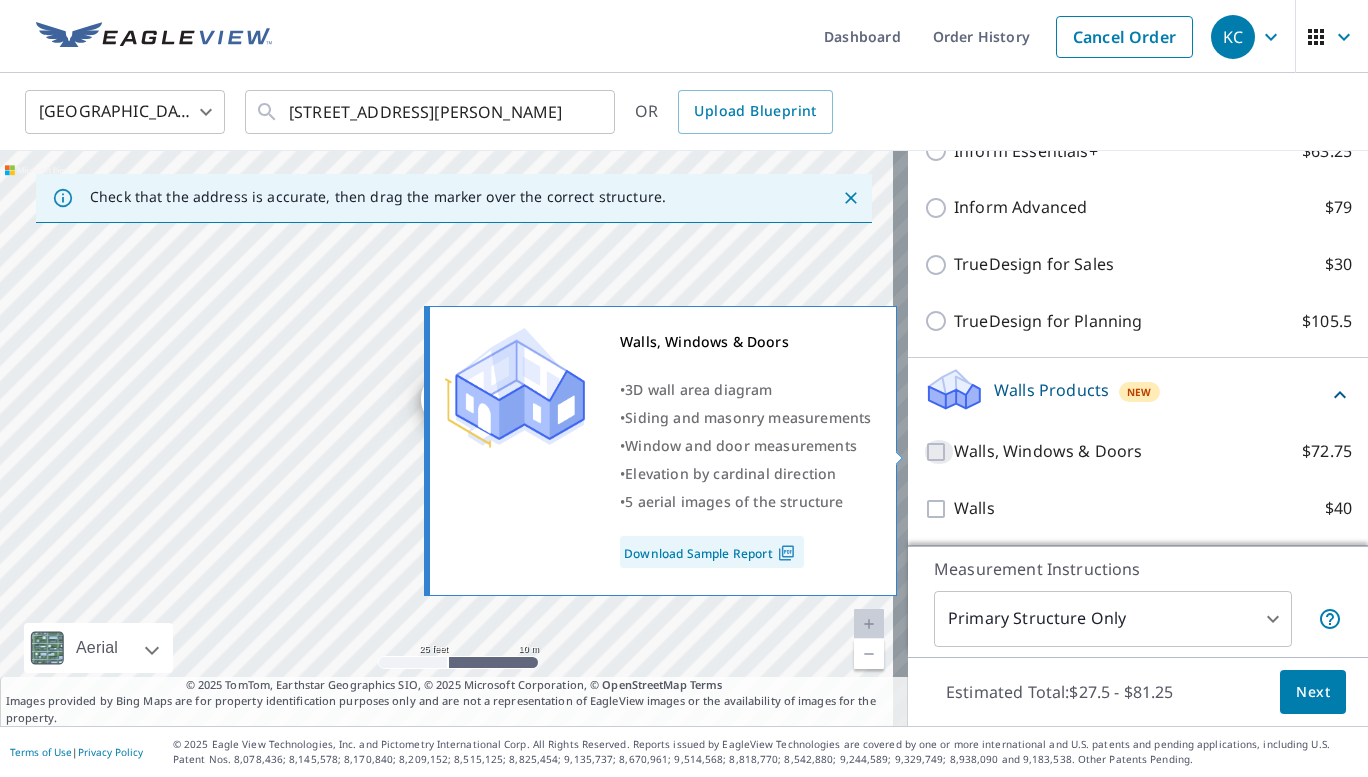 click on "Walls, Windows & Doors $72.75" at bounding box center [939, 452] 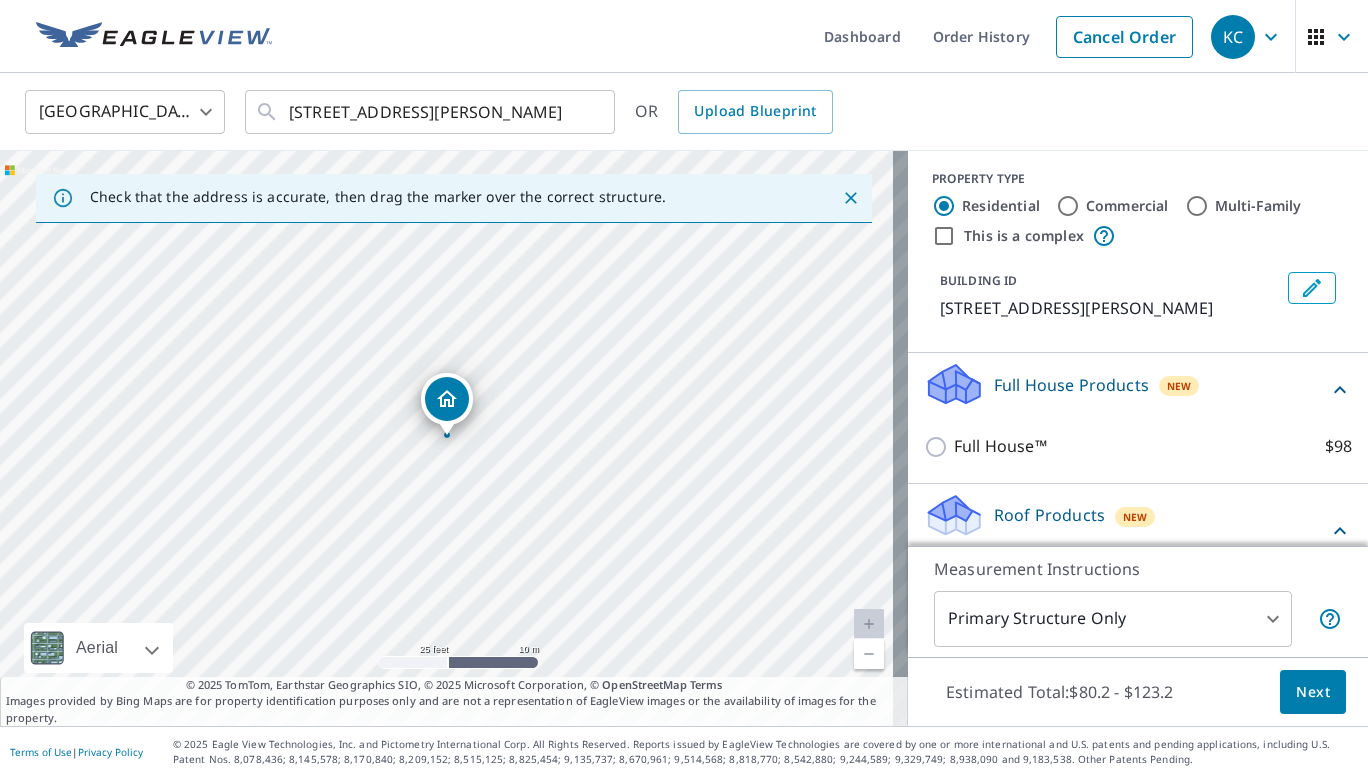scroll, scrollTop: 0, scrollLeft: 0, axis: both 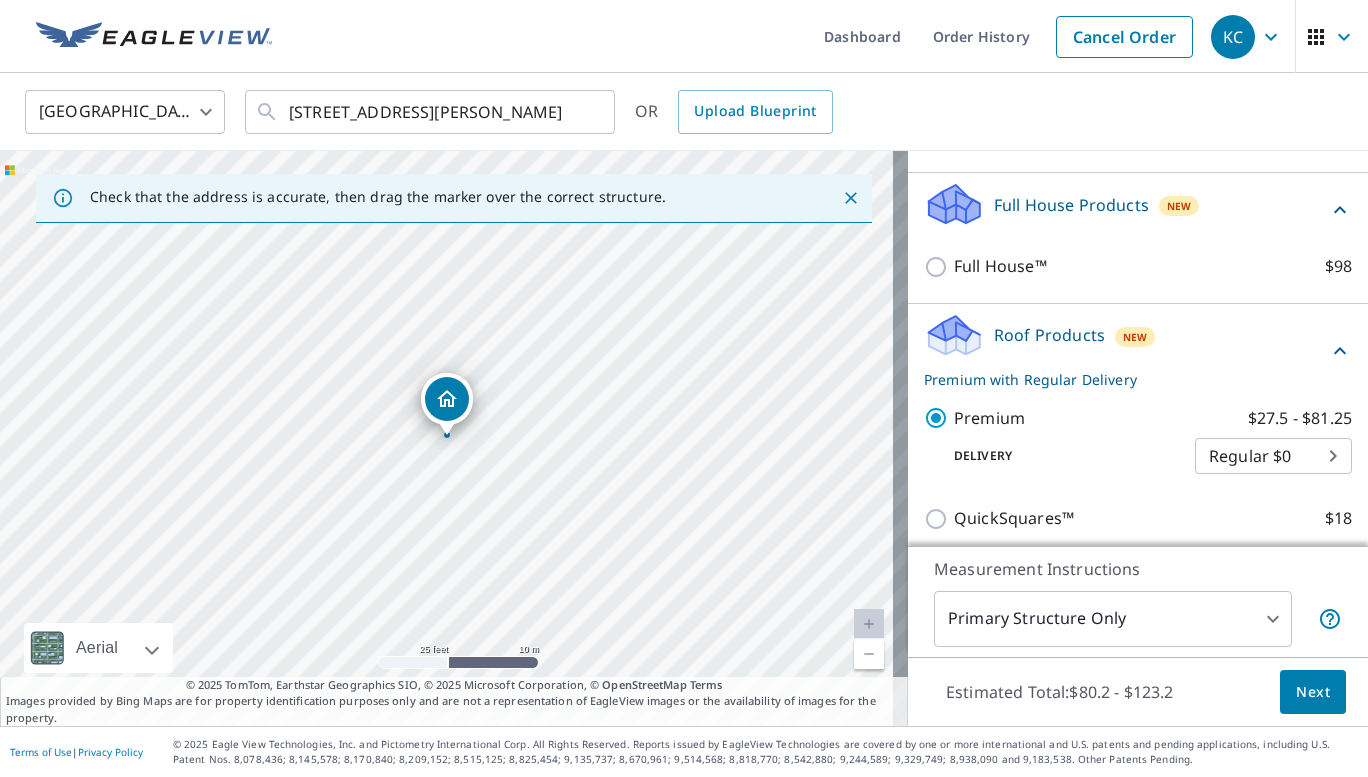 click on "Premium" at bounding box center [989, 418] 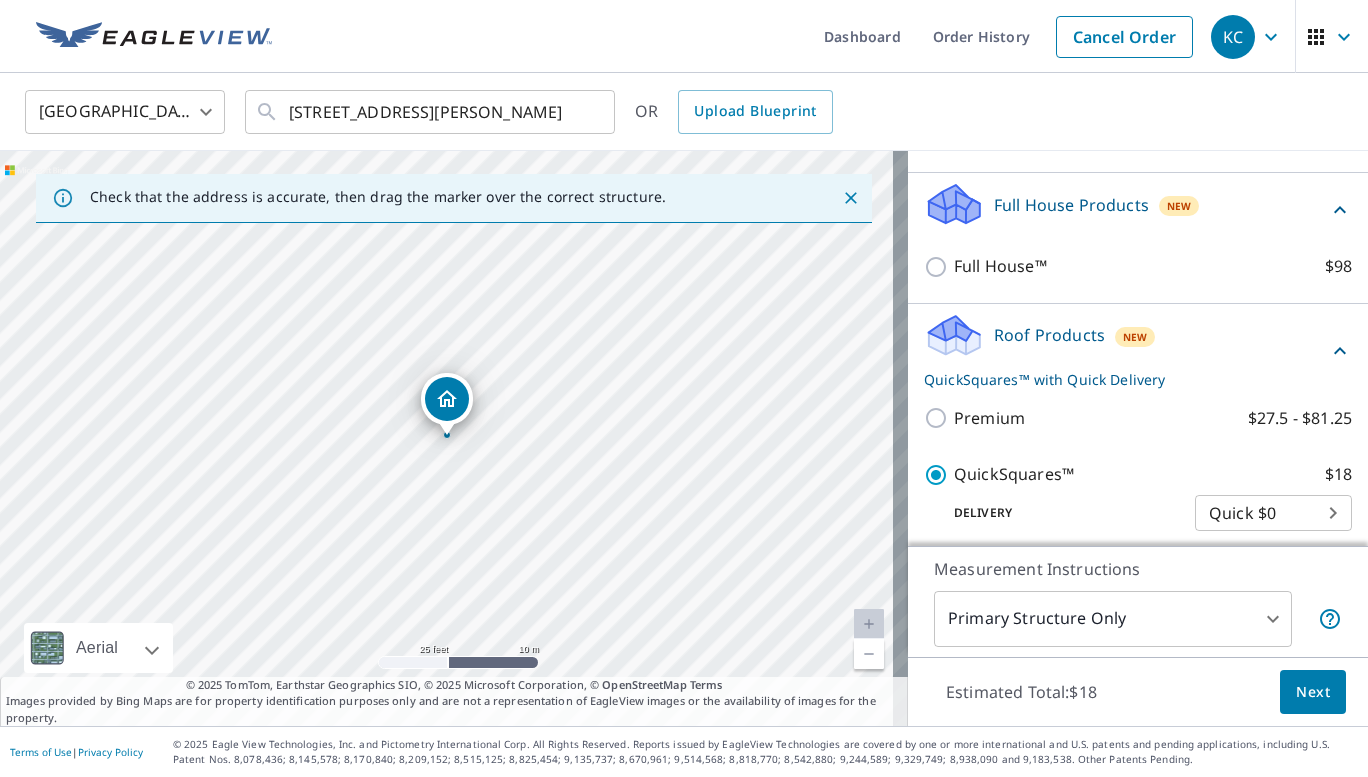 click on "QuickSquares™ $18" at bounding box center (939, 475) 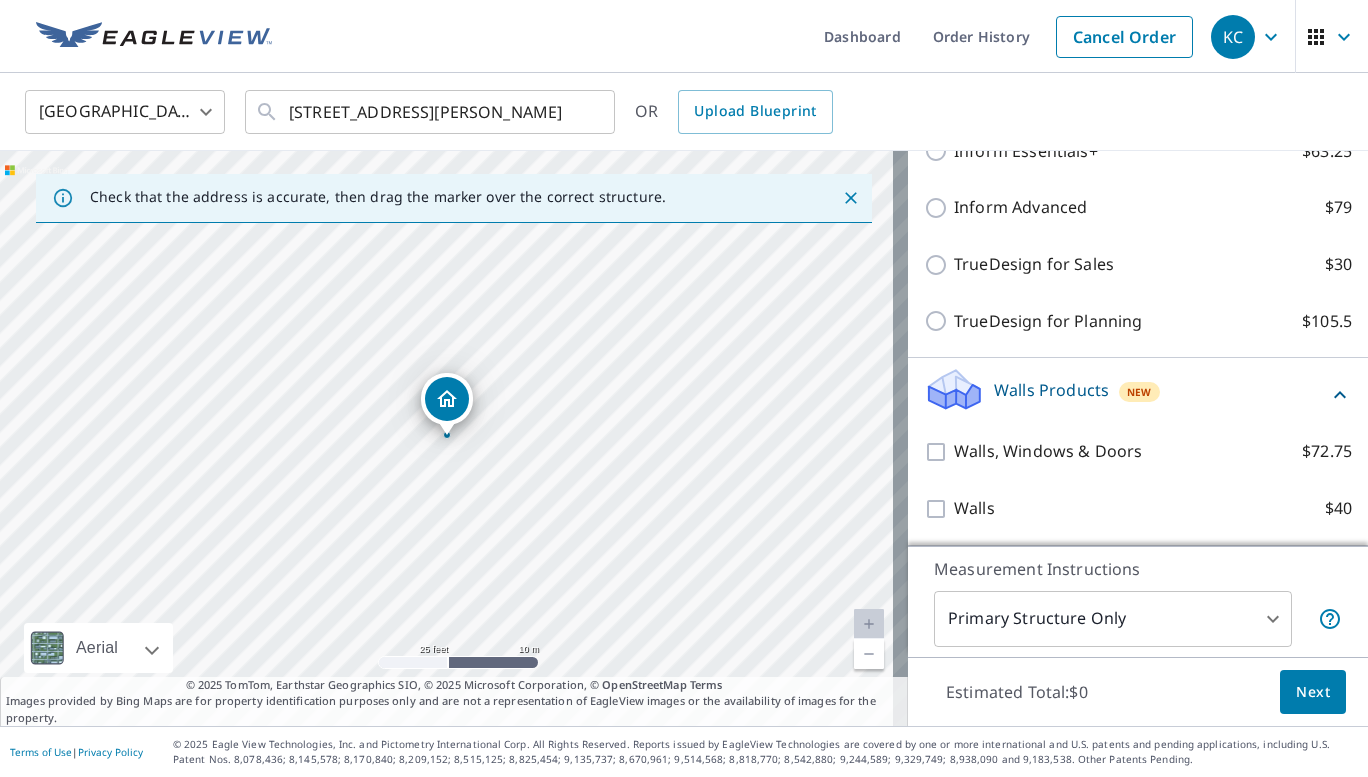 scroll, scrollTop: 738, scrollLeft: 0, axis: vertical 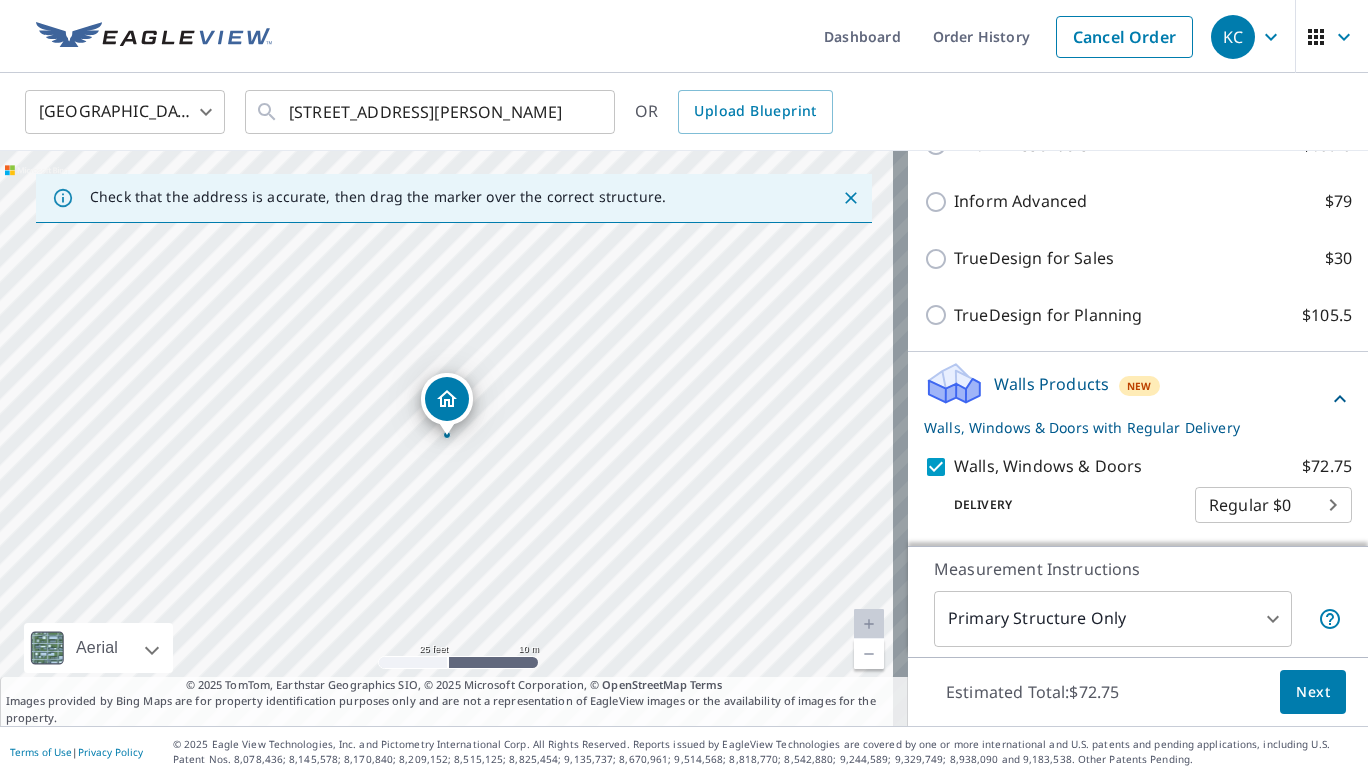 click on "Next" at bounding box center (1313, 692) 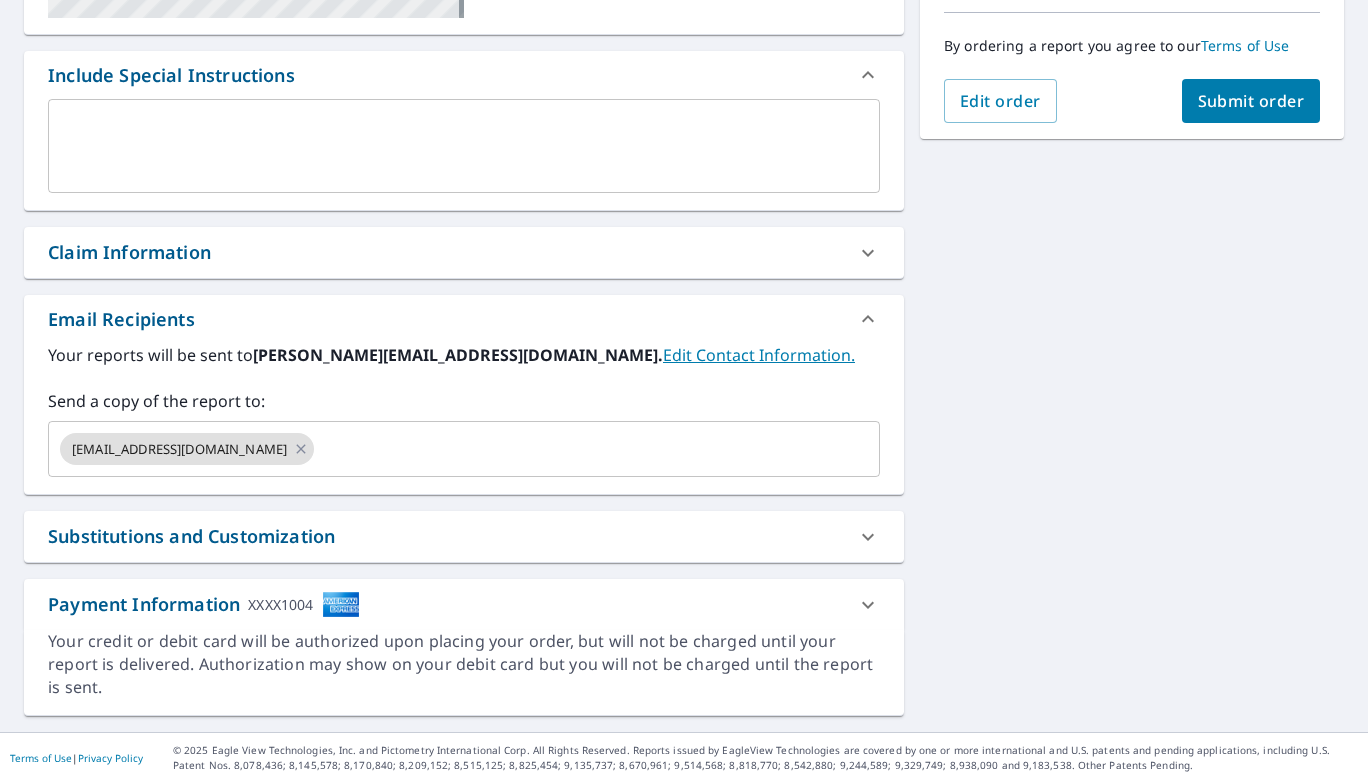 scroll, scrollTop: 504, scrollLeft: 0, axis: vertical 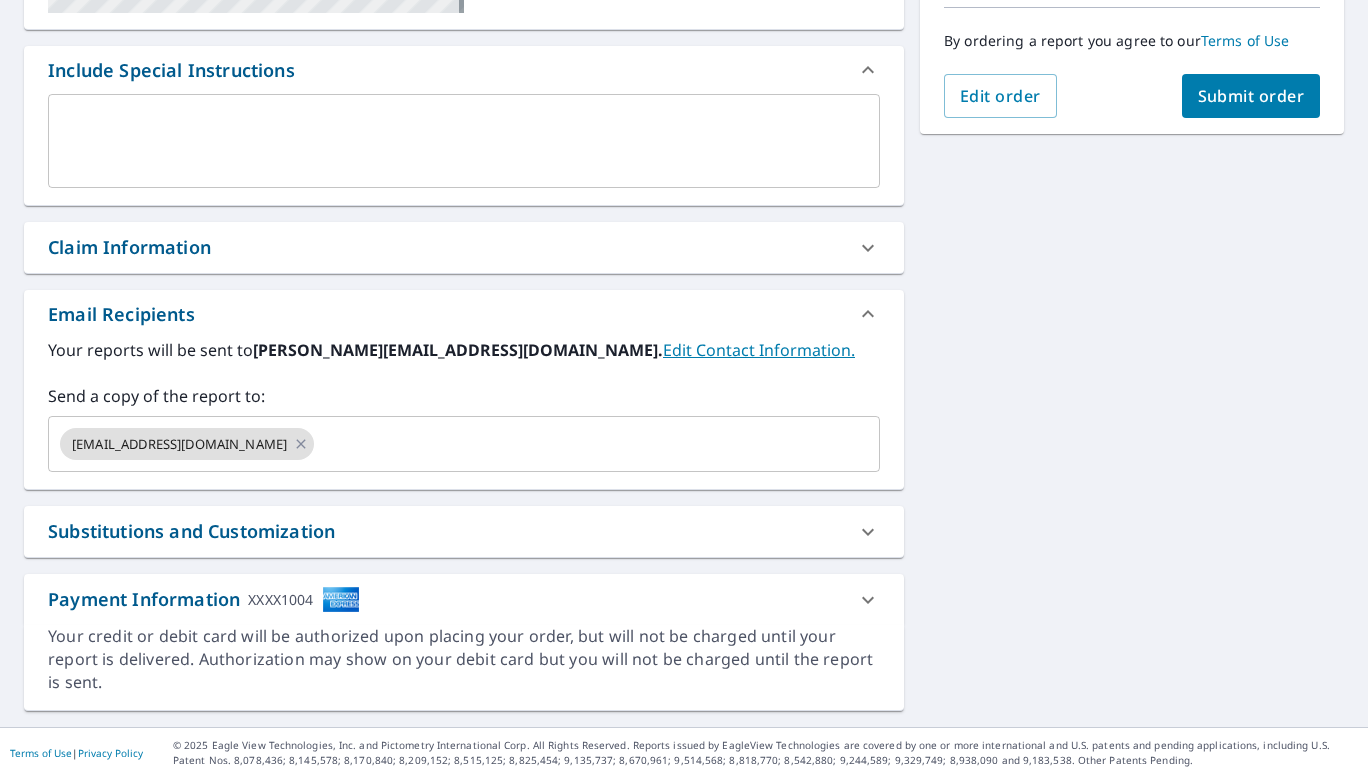click at bounding box center (579, 444) 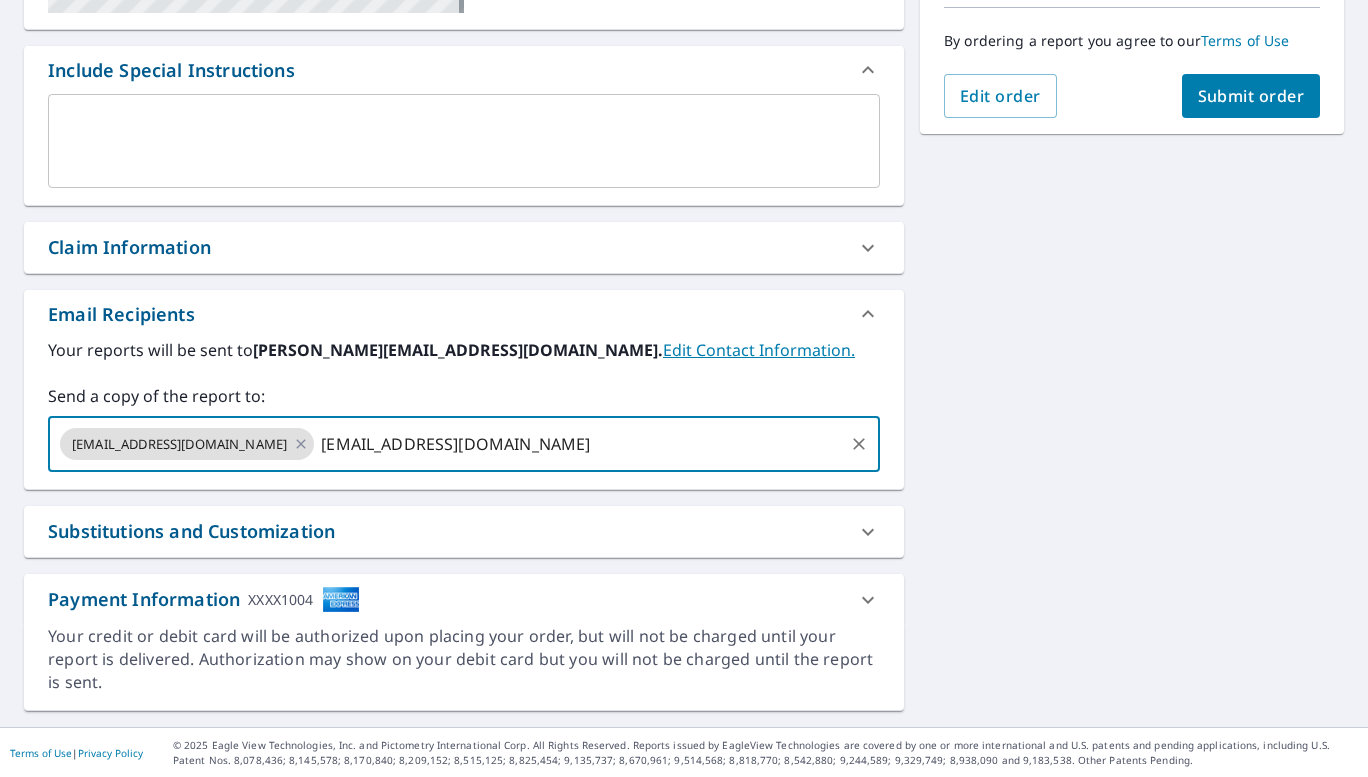 type on "[EMAIL_ADDRESS][DOMAIN_NAME]" 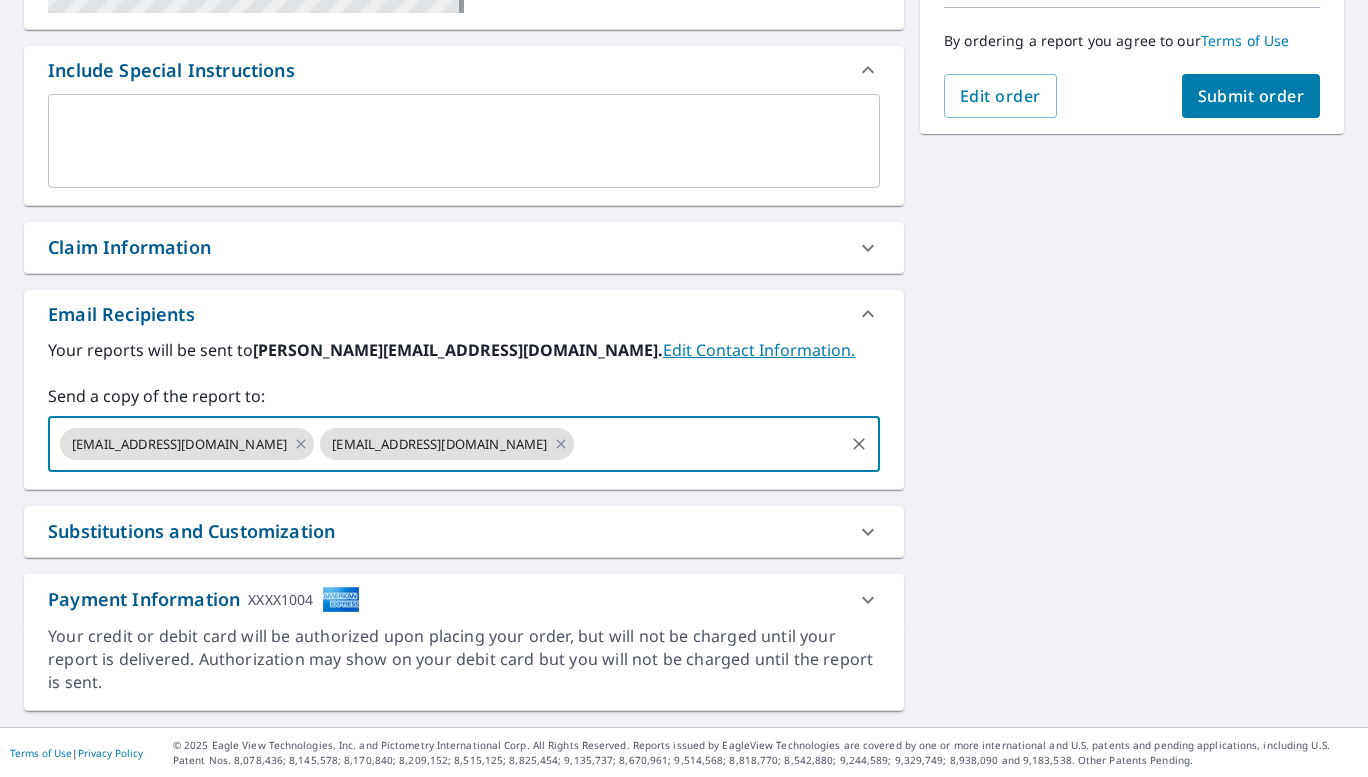 scroll, scrollTop: 448, scrollLeft: 0, axis: vertical 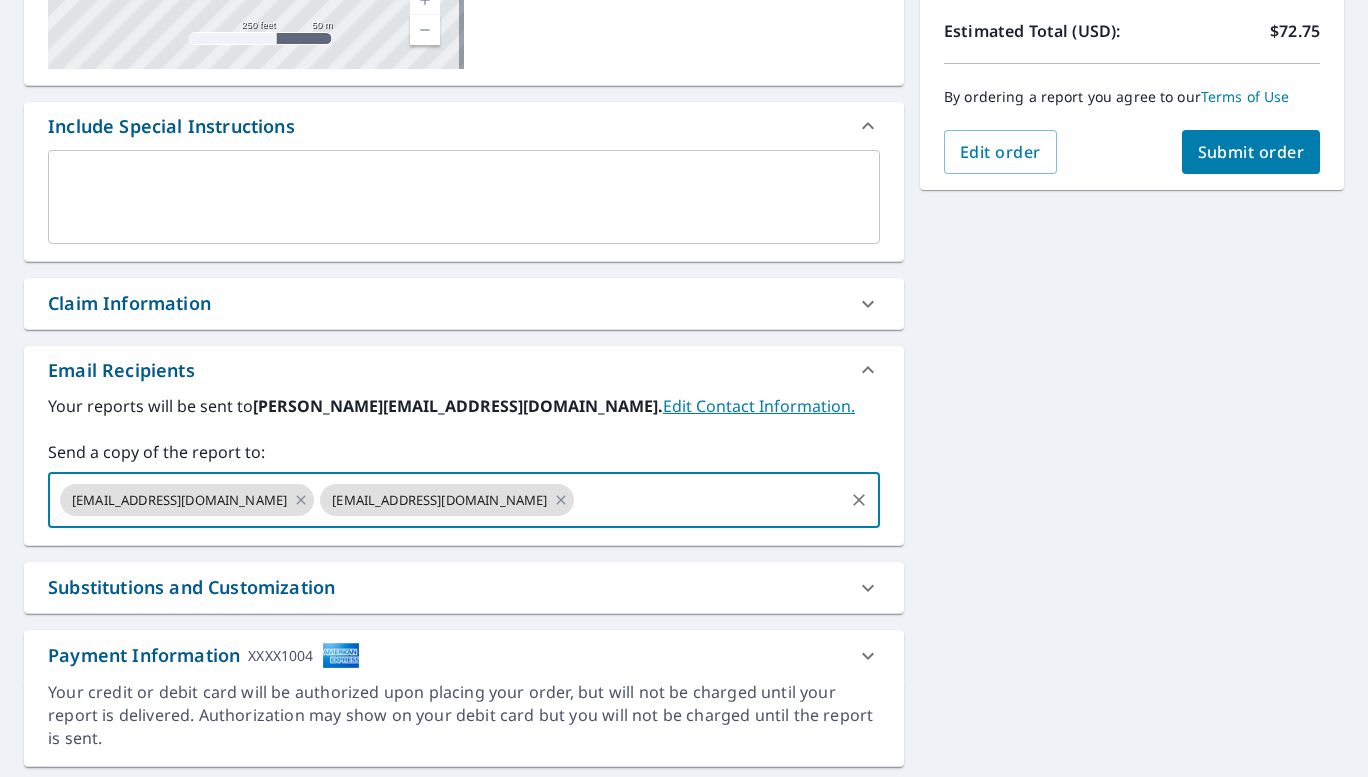 click on "Submit order" at bounding box center (1251, 152) 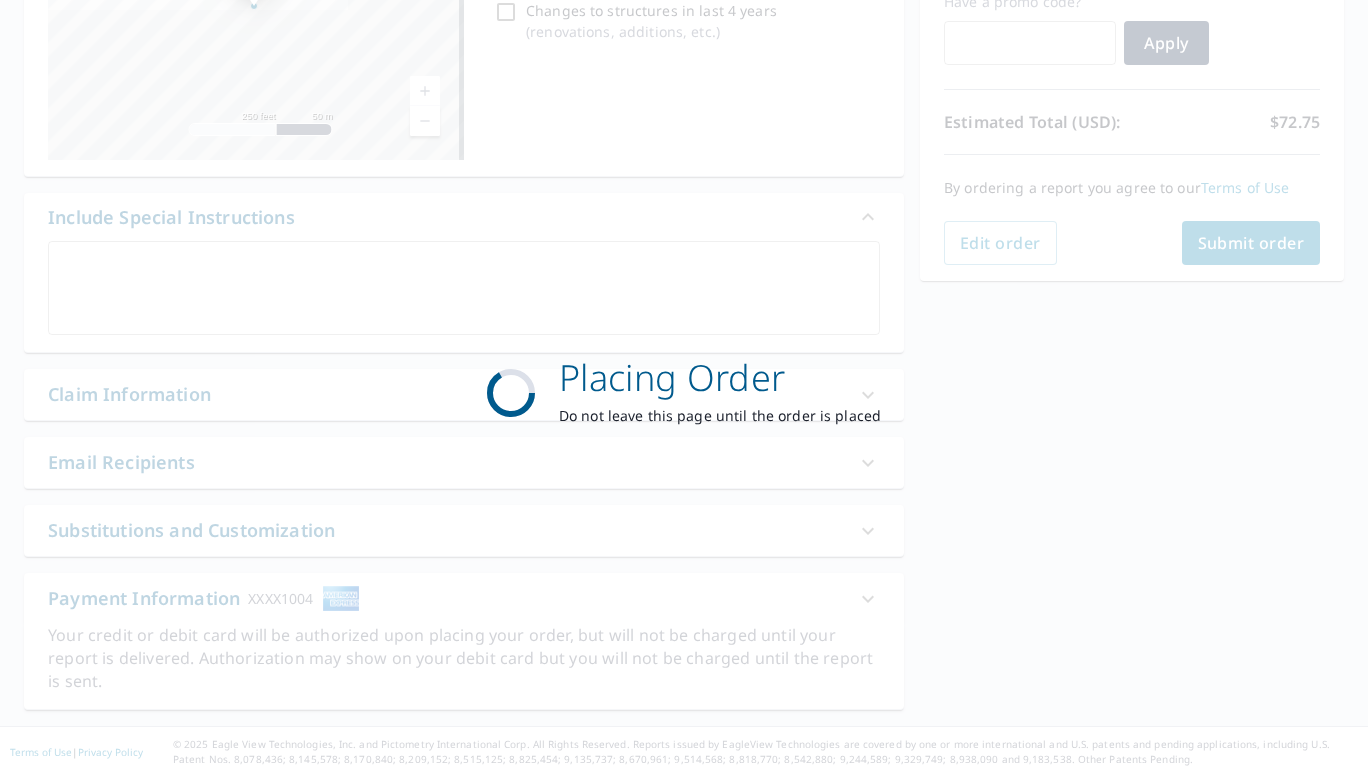 scroll, scrollTop: 356, scrollLeft: 0, axis: vertical 